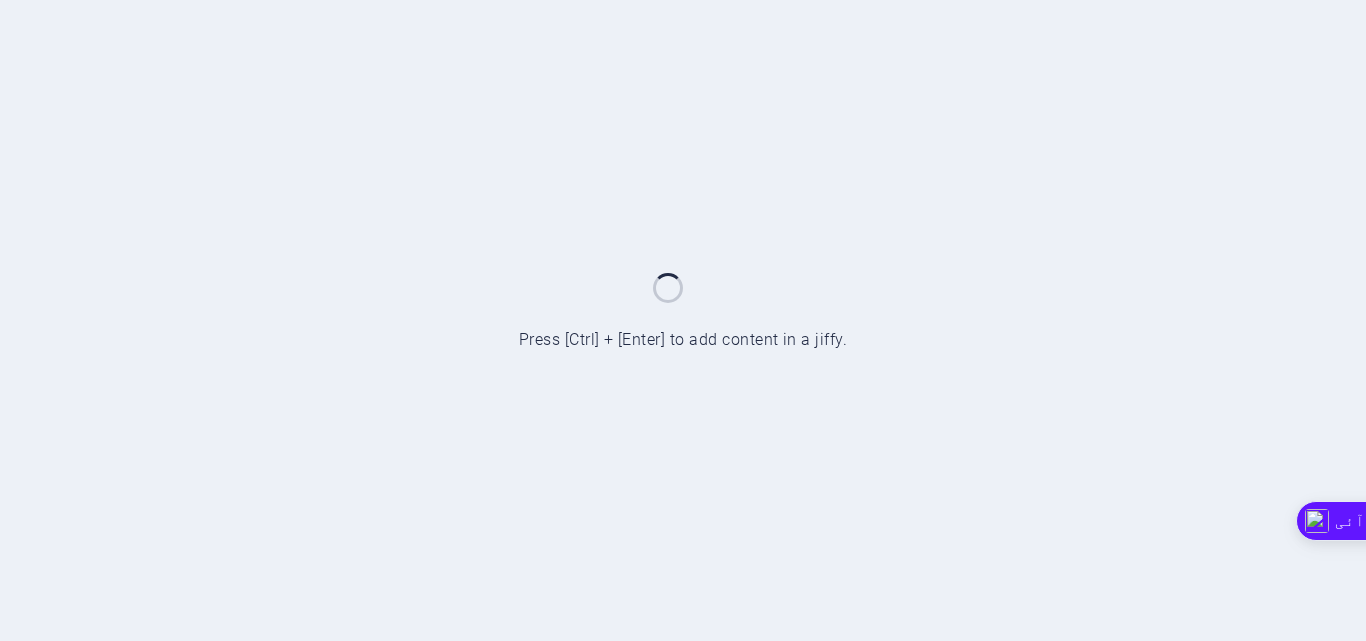 scroll, scrollTop: 0, scrollLeft: 0, axis: both 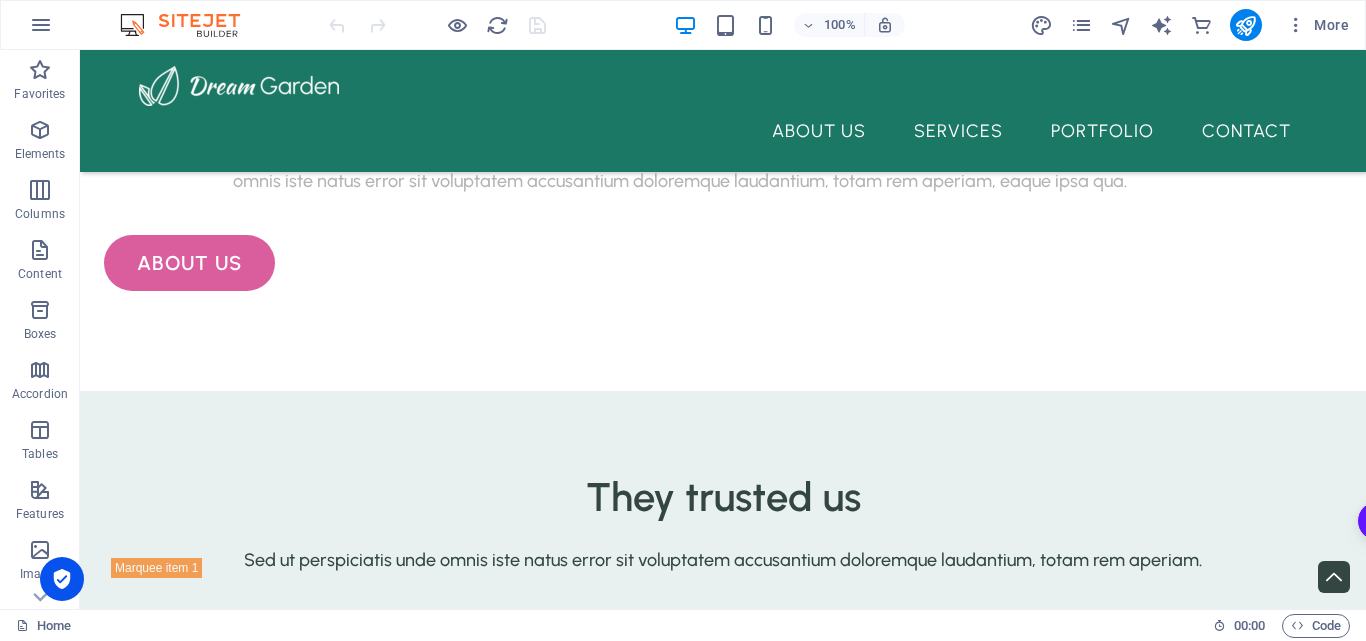 drag, startPoint x: 1354, startPoint y: 575, endPoint x: 1434, endPoint y: 511, distance: 102.44999 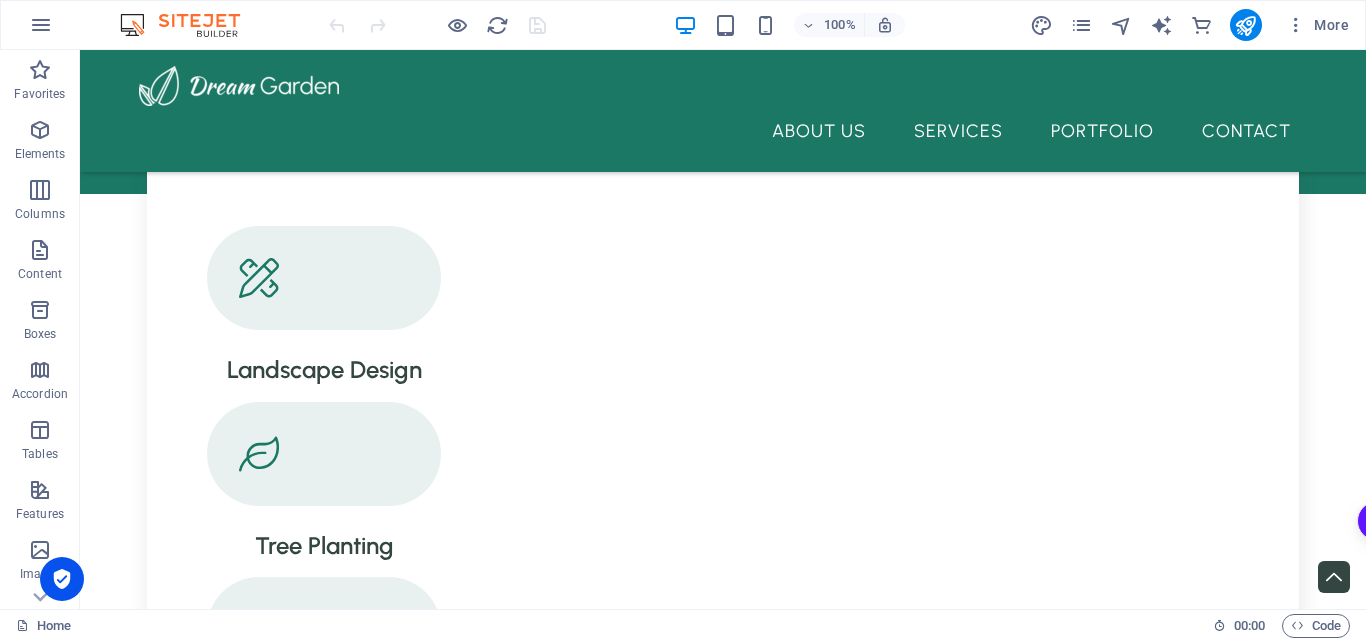 scroll, scrollTop: 1378, scrollLeft: 0, axis: vertical 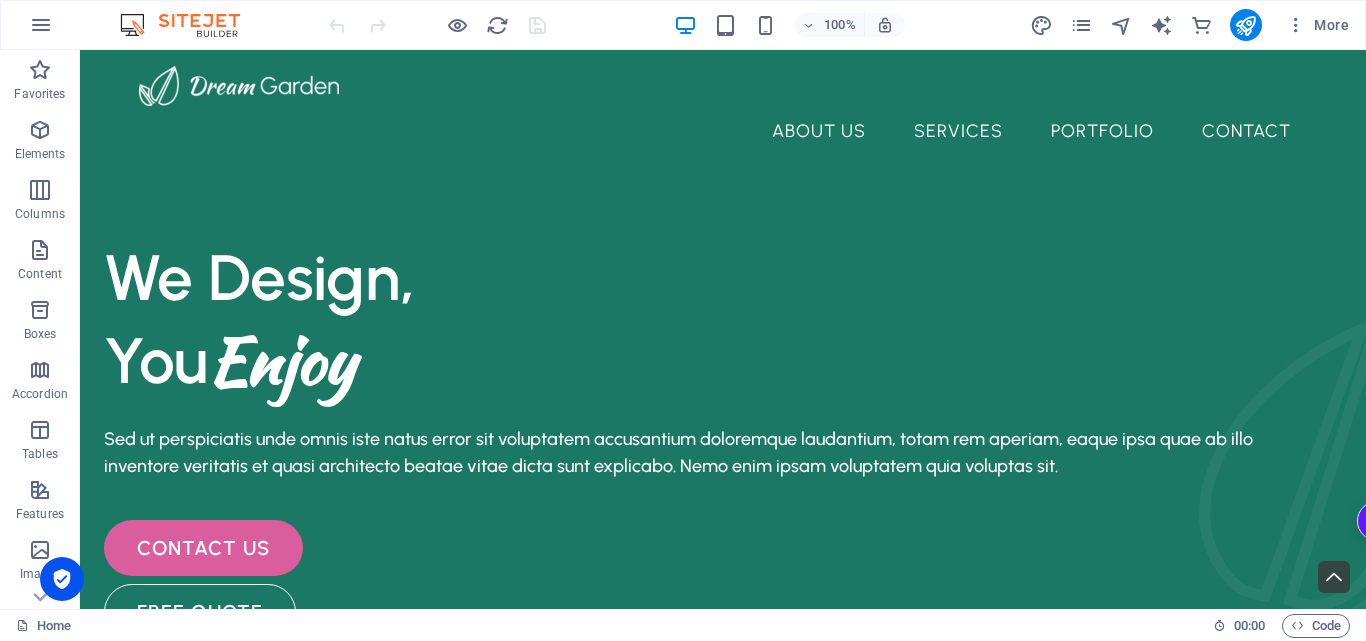 drag, startPoint x: 1363, startPoint y: 157, endPoint x: 1370, endPoint y: 69, distance: 88.27797 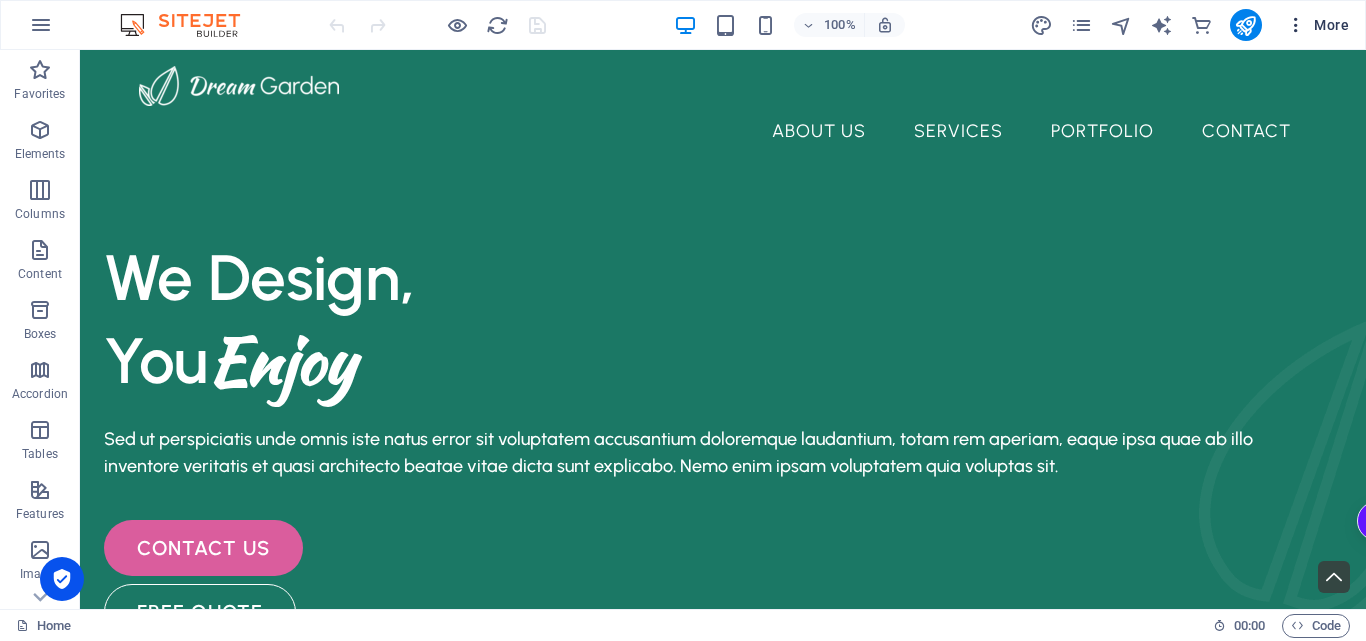 click at bounding box center (1296, 25) 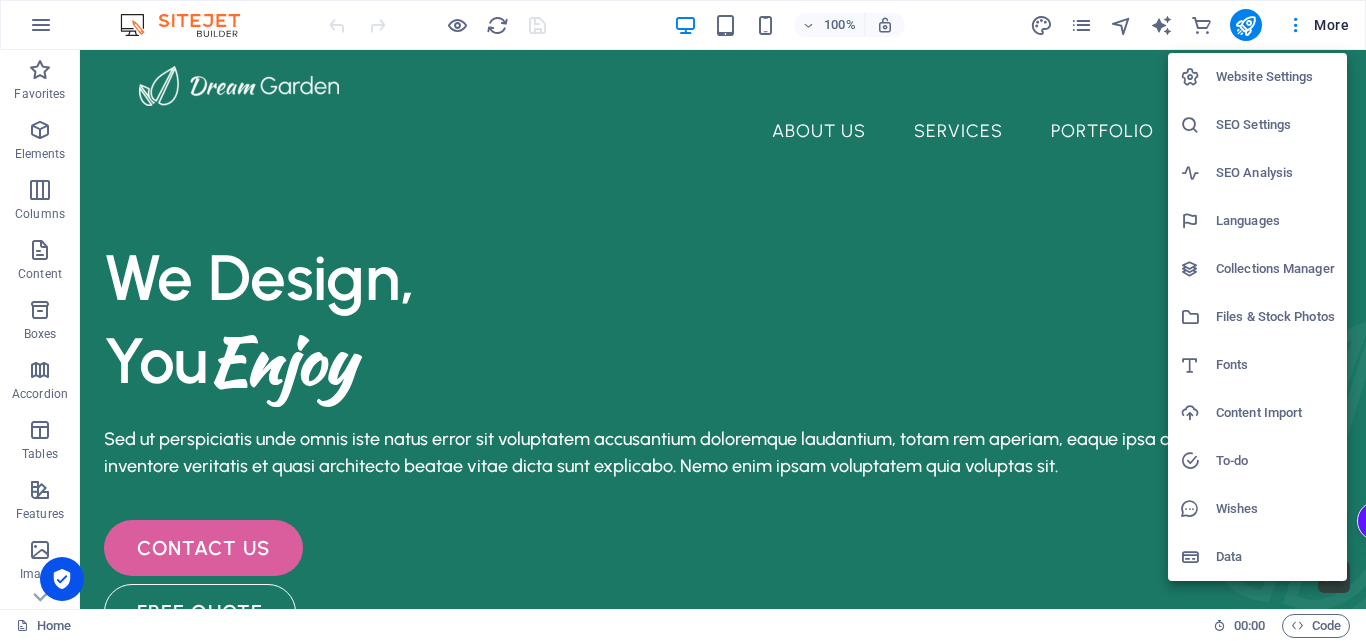 click on "Website Settings" at bounding box center [1275, 77] 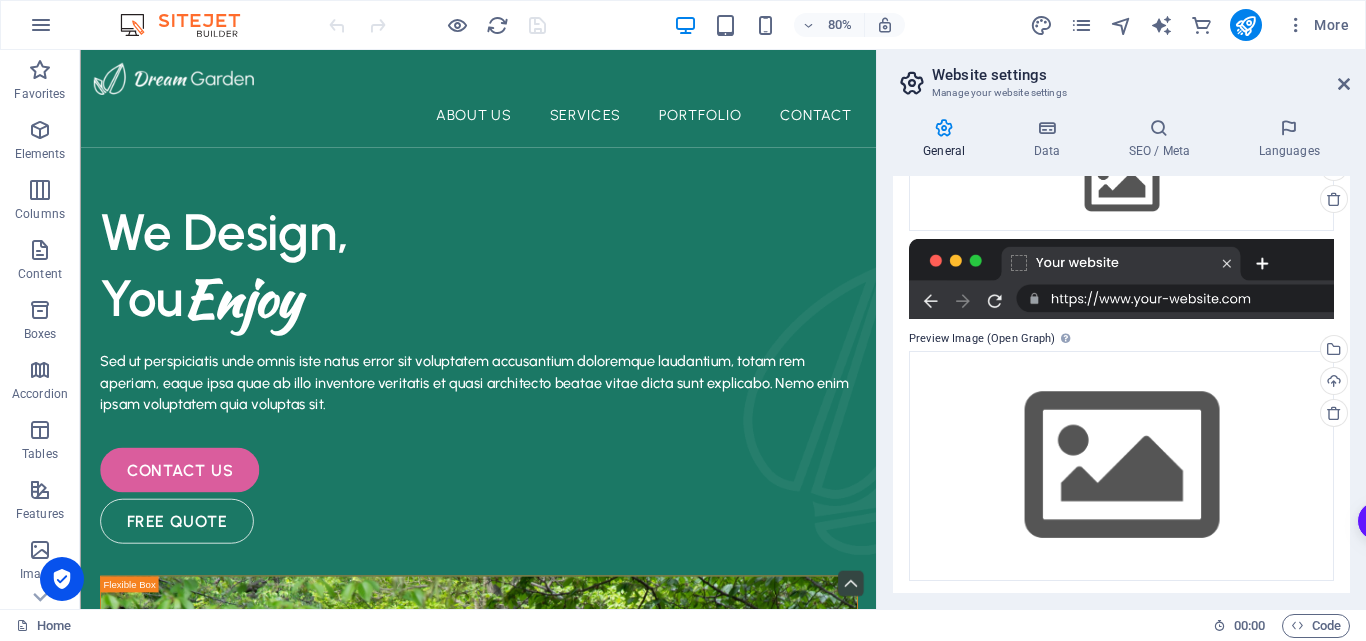 scroll, scrollTop: 265, scrollLeft: 0, axis: vertical 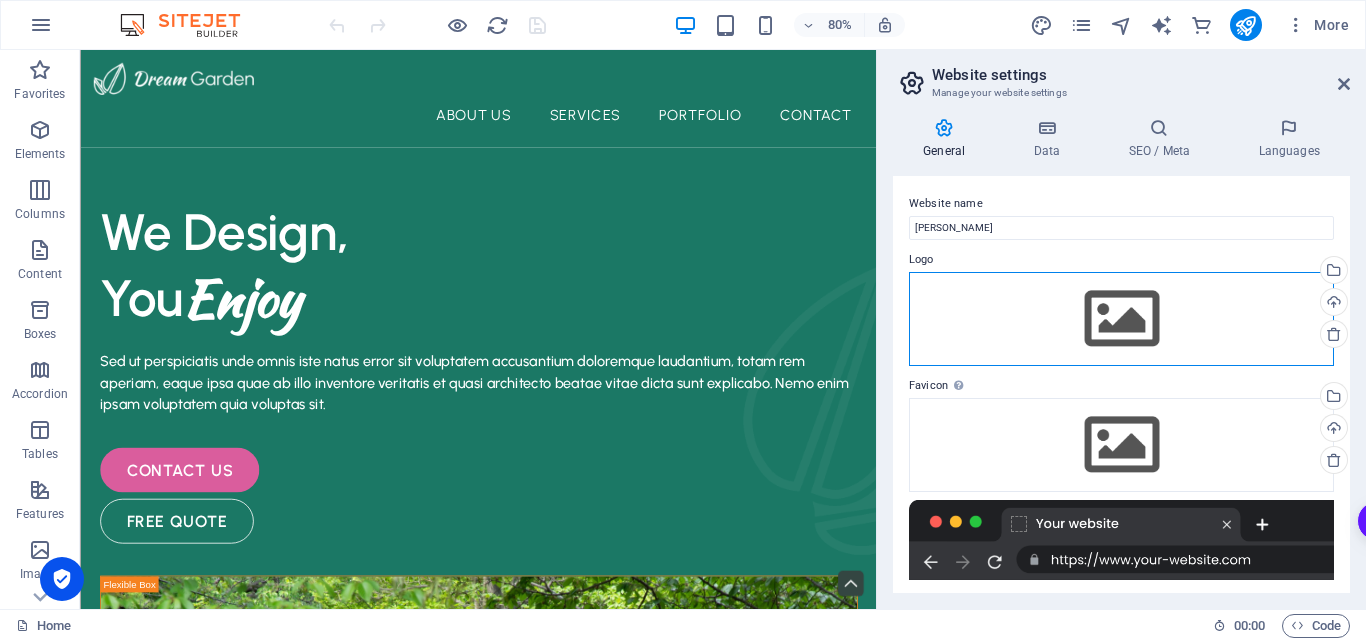 click on "Drag files here, click to choose files or select files from Files or our free stock photos & videos" at bounding box center (1121, 319) 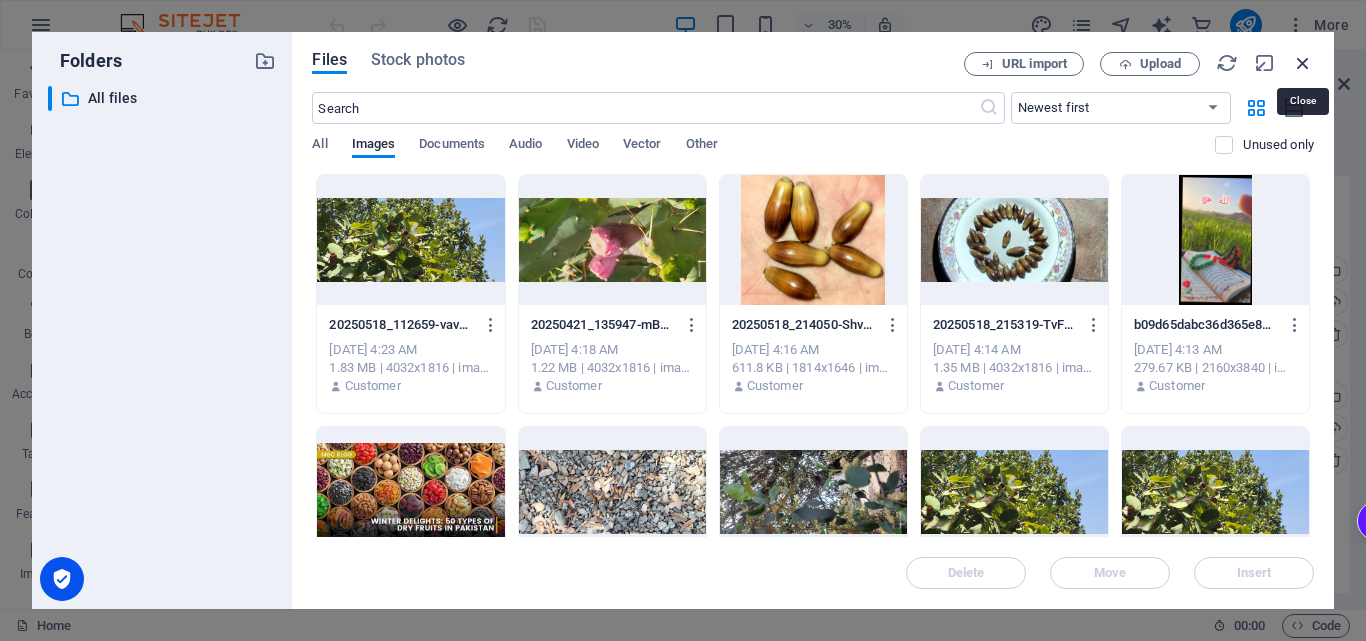 click at bounding box center [1303, 63] 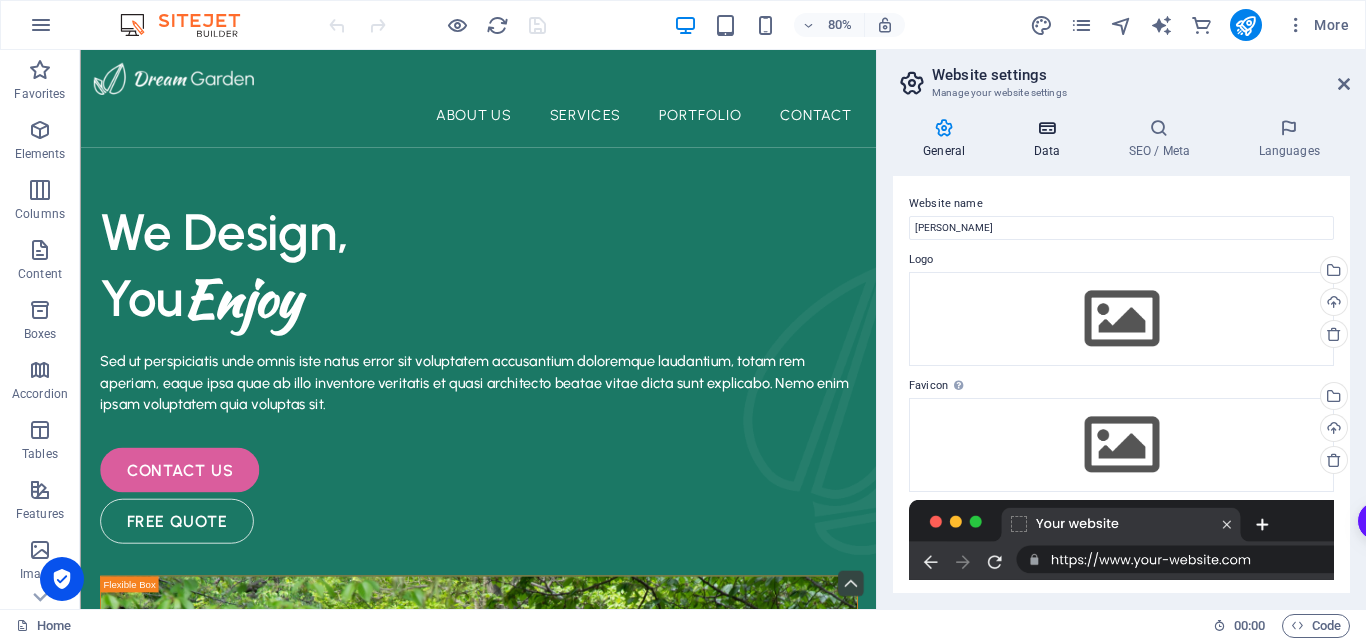 click at bounding box center (1046, 128) 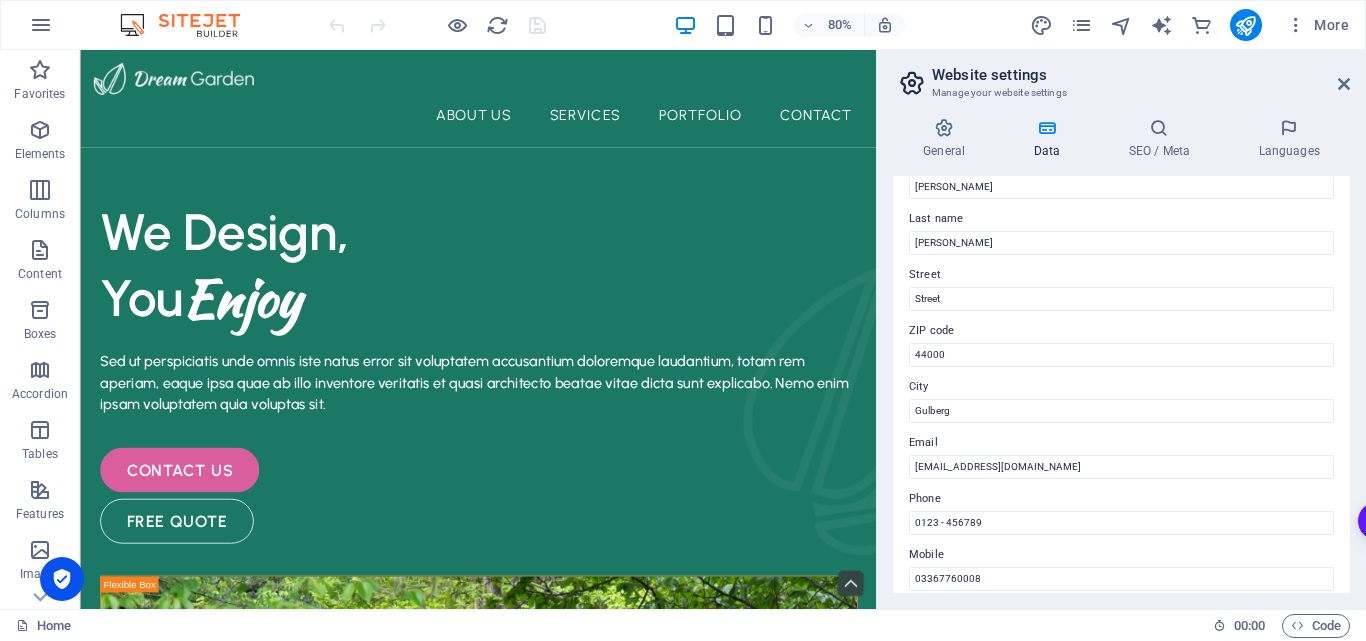 scroll, scrollTop: 141, scrollLeft: 0, axis: vertical 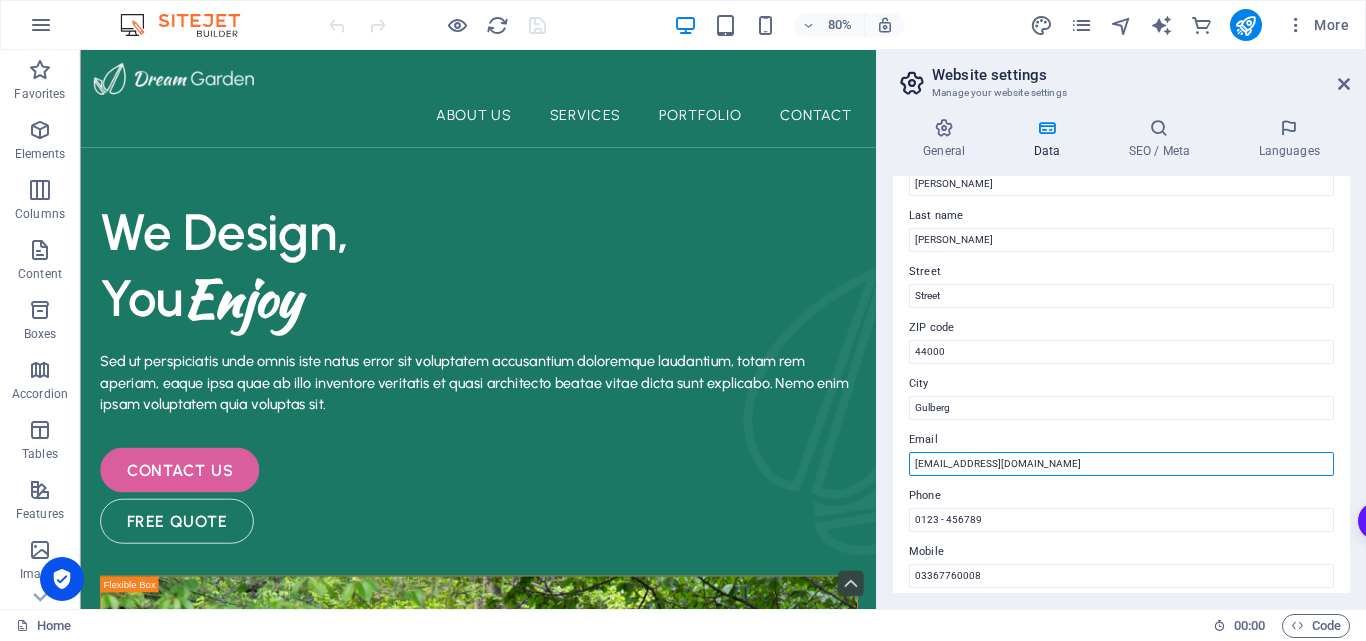 click on "[EMAIL_ADDRESS][DOMAIN_NAME]" at bounding box center (1121, 464) 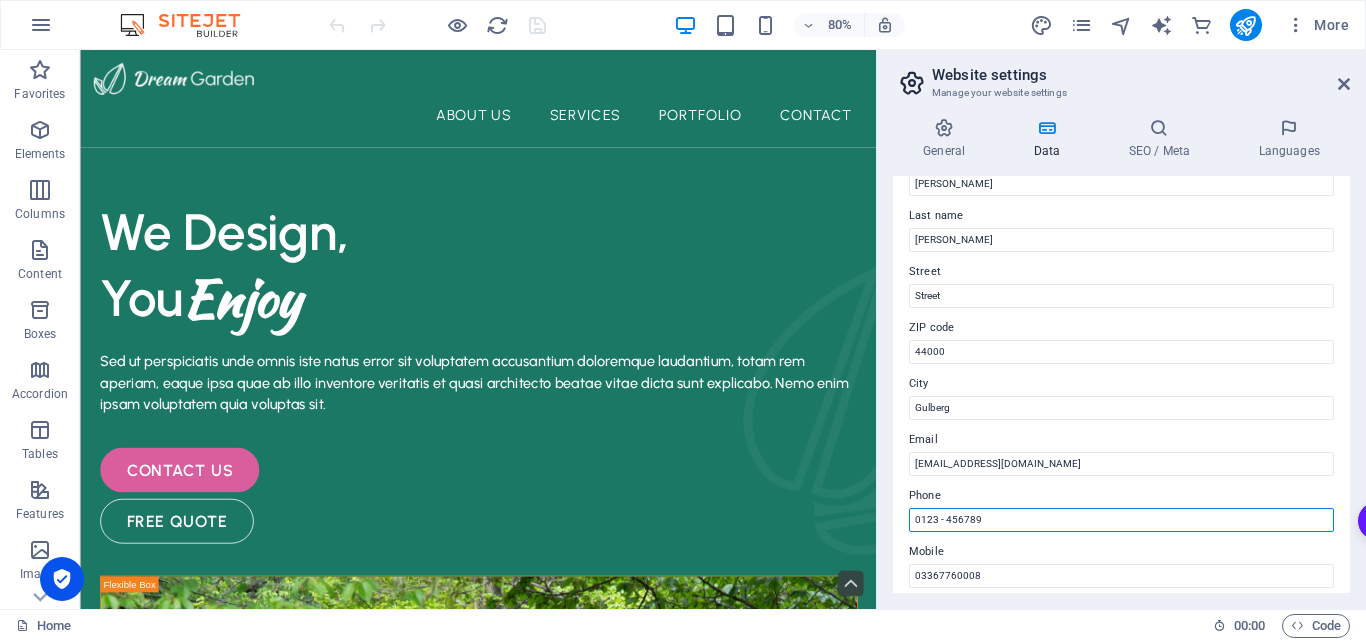click on "0123 - 456789" at bounding box center (1121, 520) 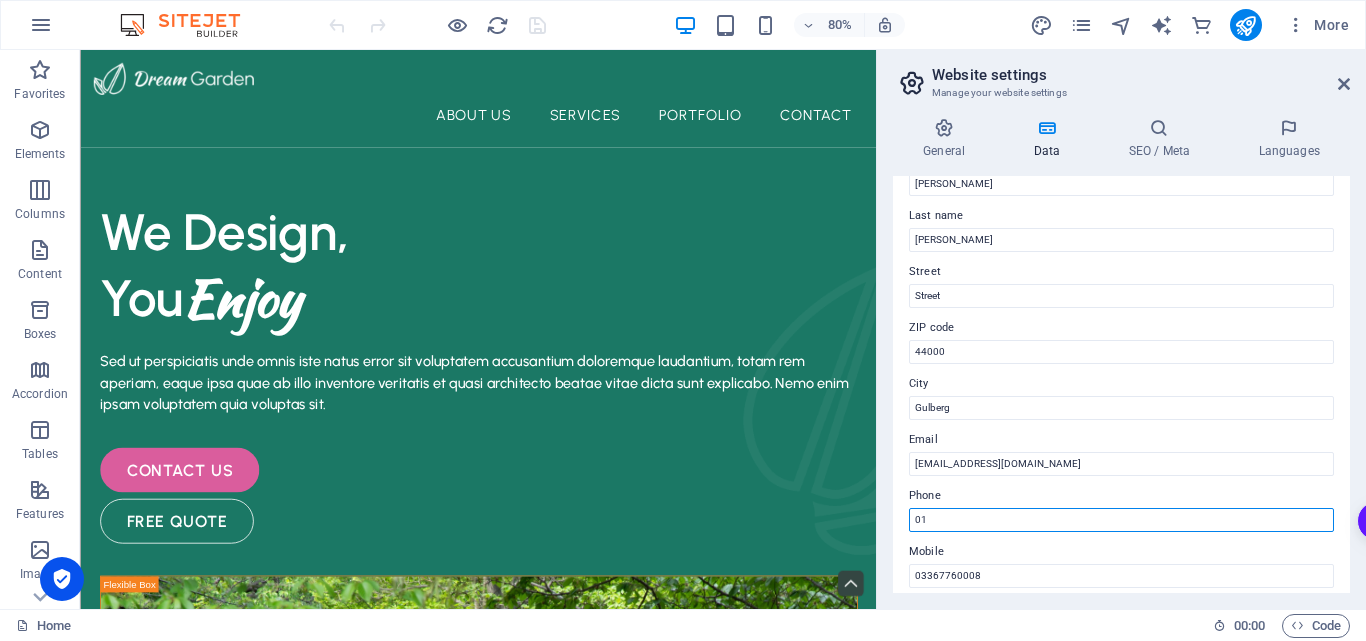 type on "0" 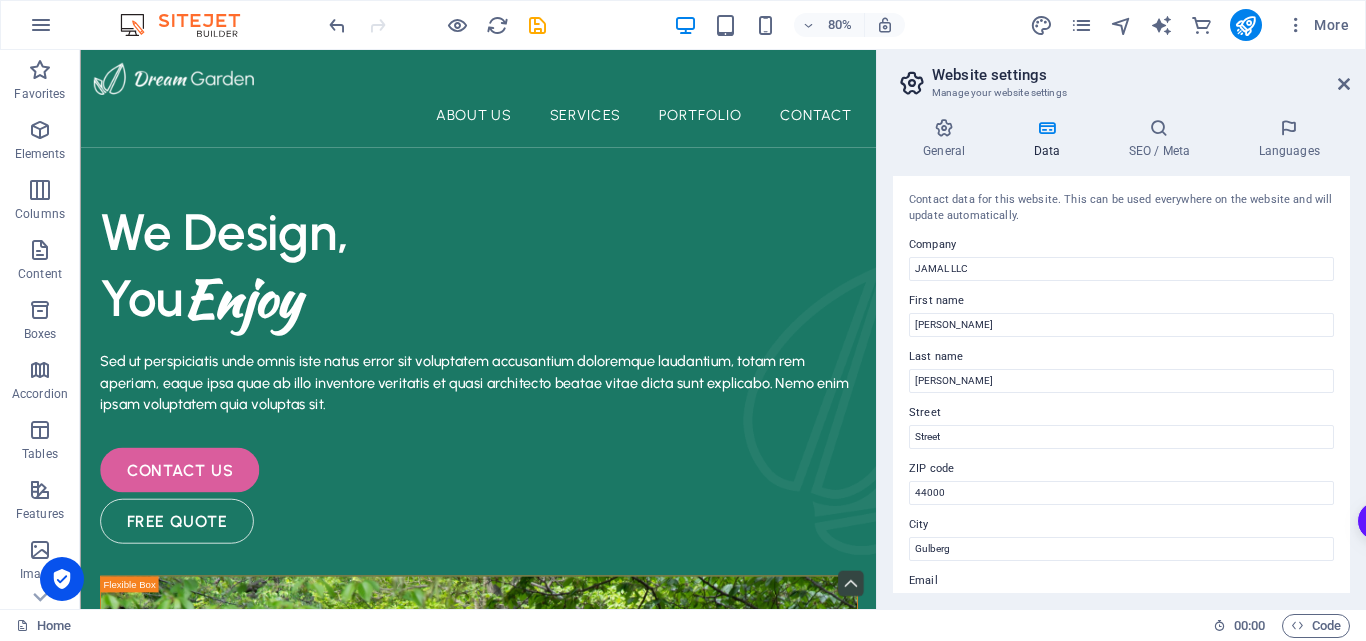 scroll, scrollTop: 141, scrollLeft: 0, axis: vertical 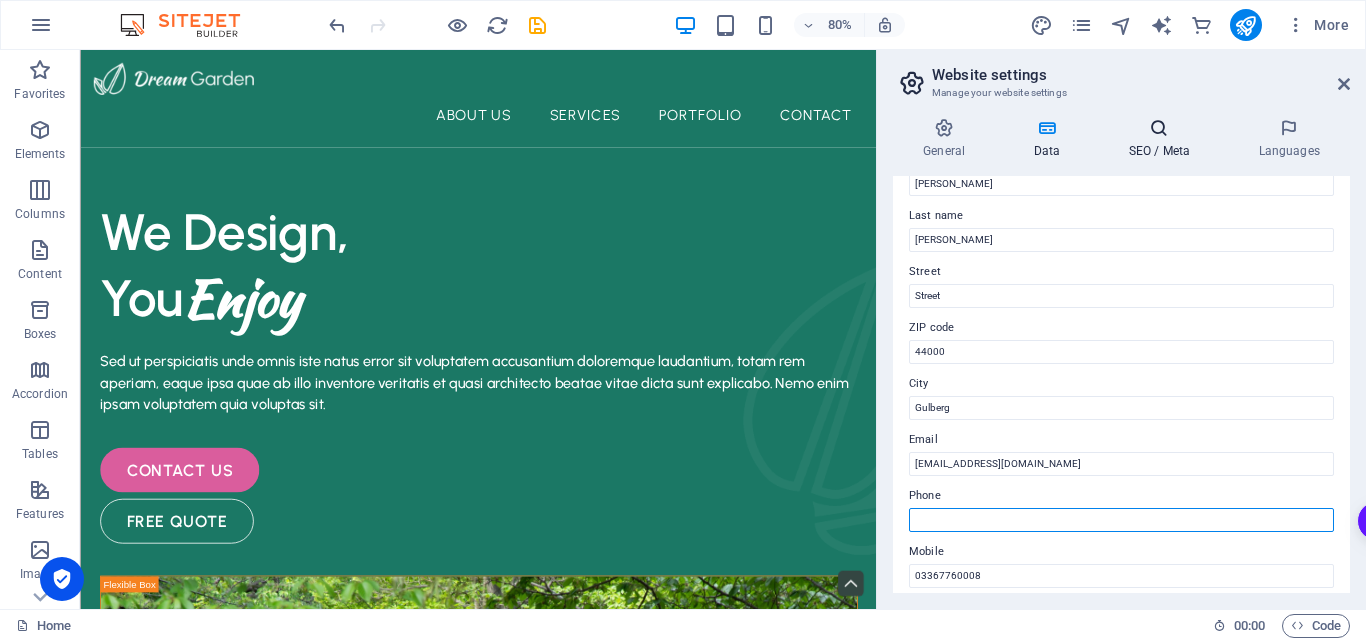 type 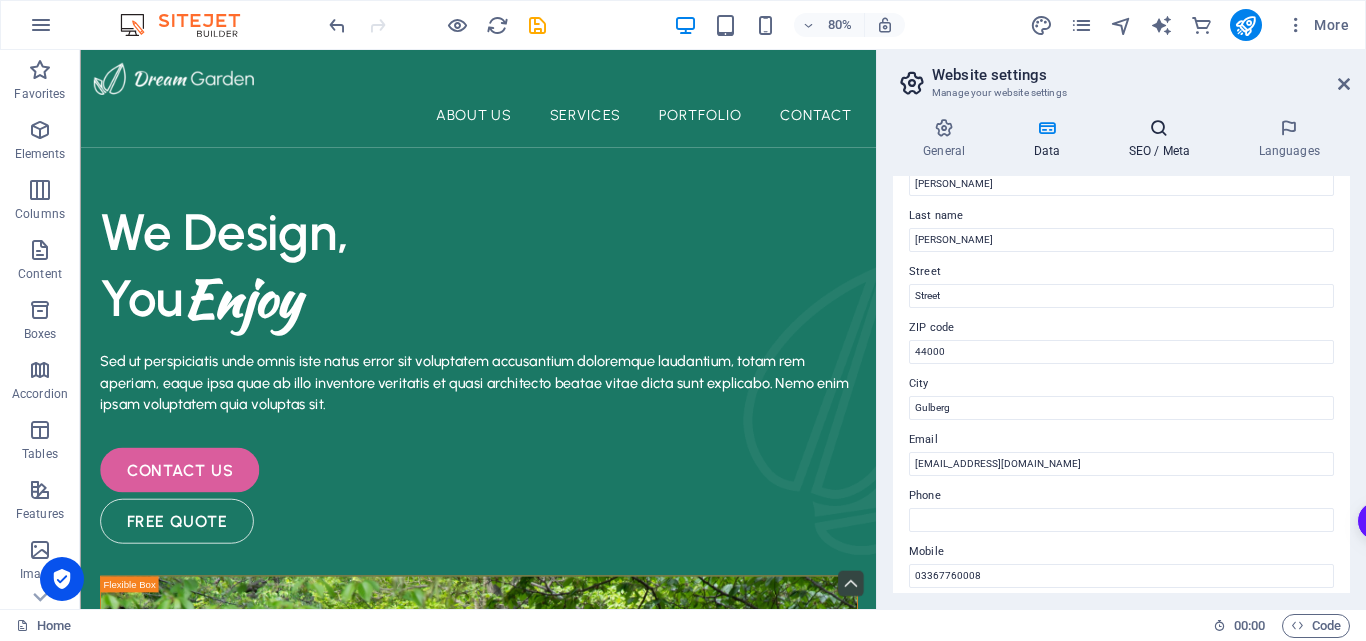 click at bounding box center [1159, 128] 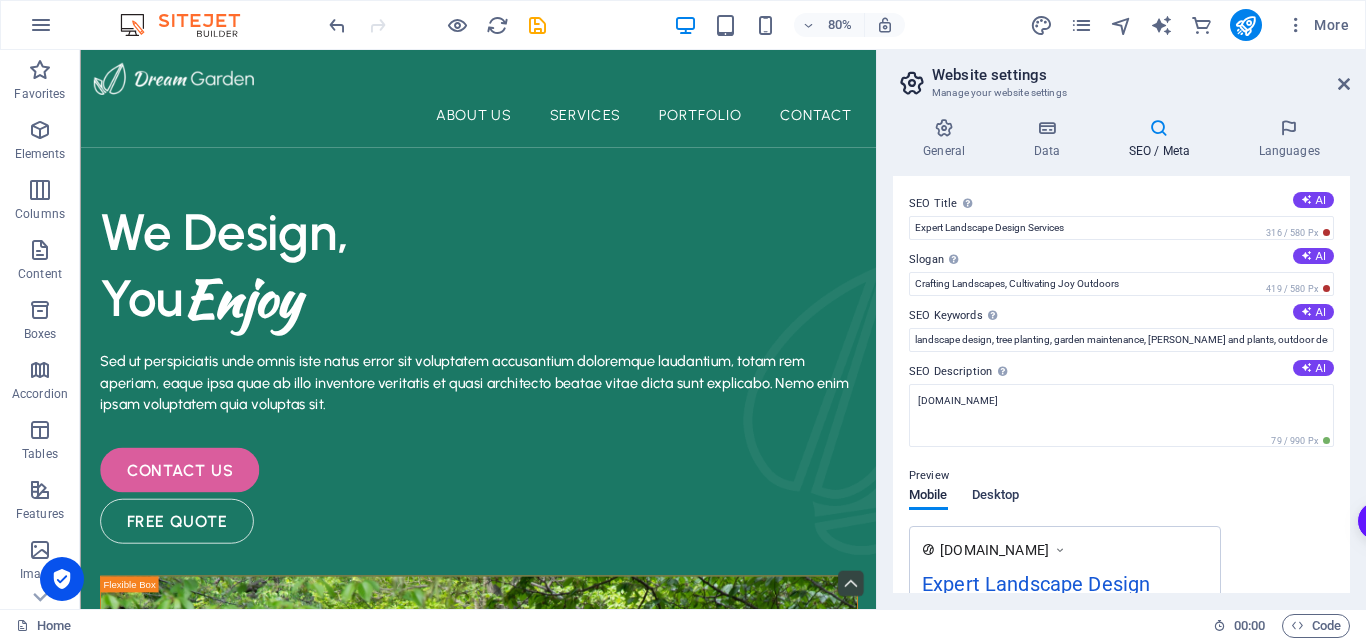 click on "Desktop" at bounding box center [996, 497] 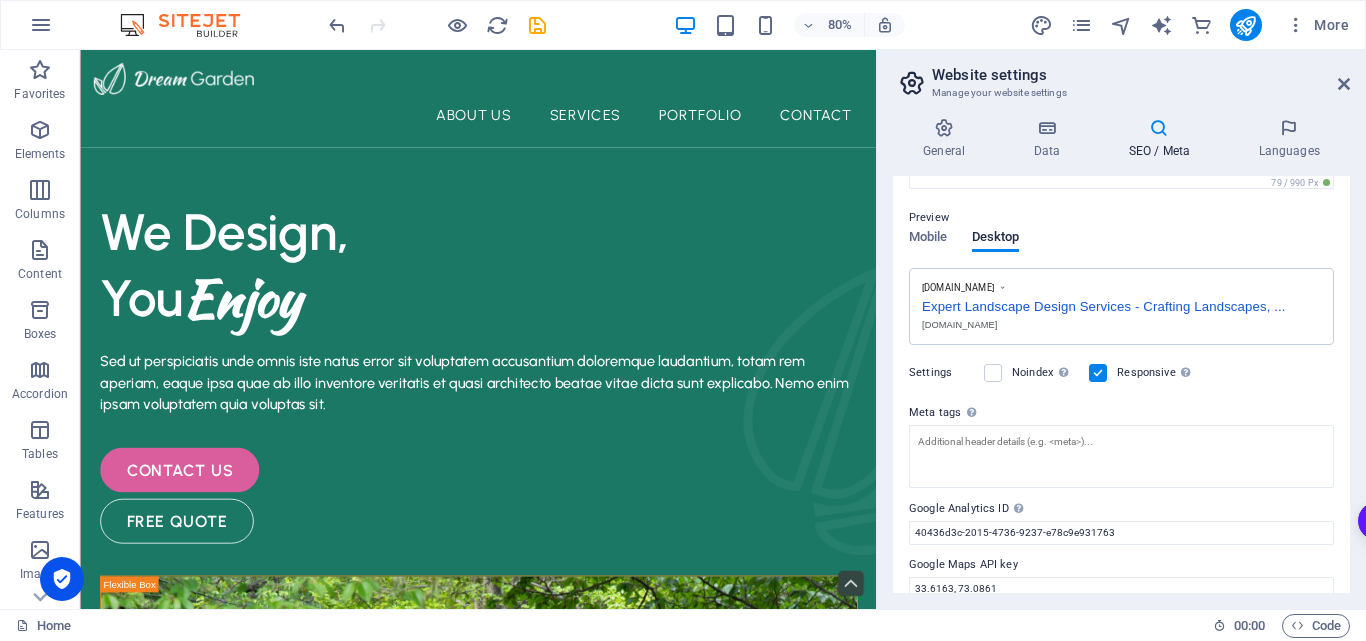 scroll, scrollTop: 256, scrollLeft: 0, axis: vertical 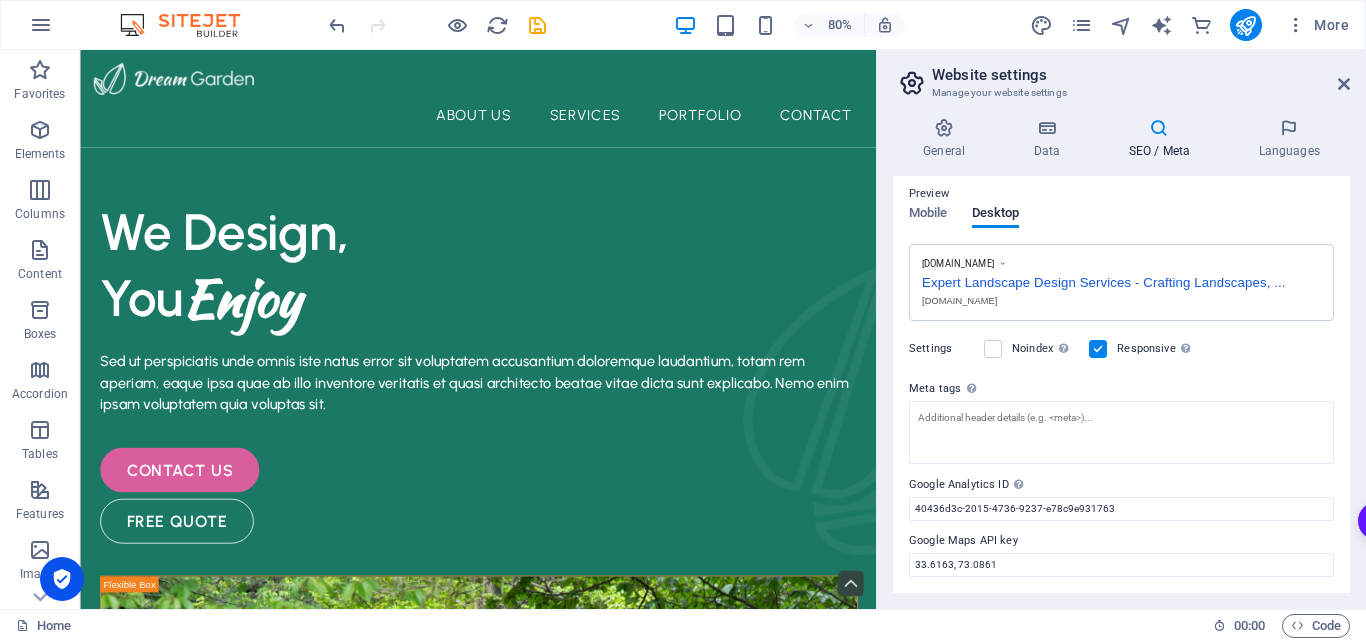 drag, startPoint x: 1351, startPoint y: 392, endPoint x: 1346, endPoint y: 364, distance: 28.442924 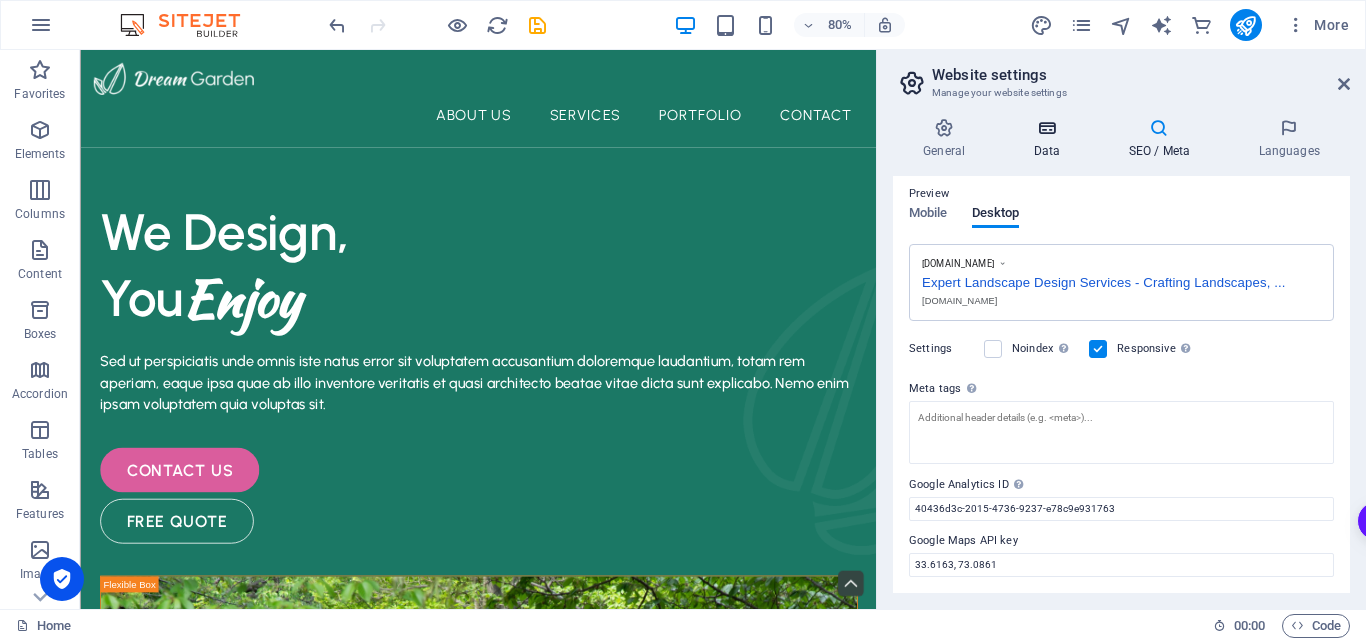click on "Data" at bounding box center (1050, 139) 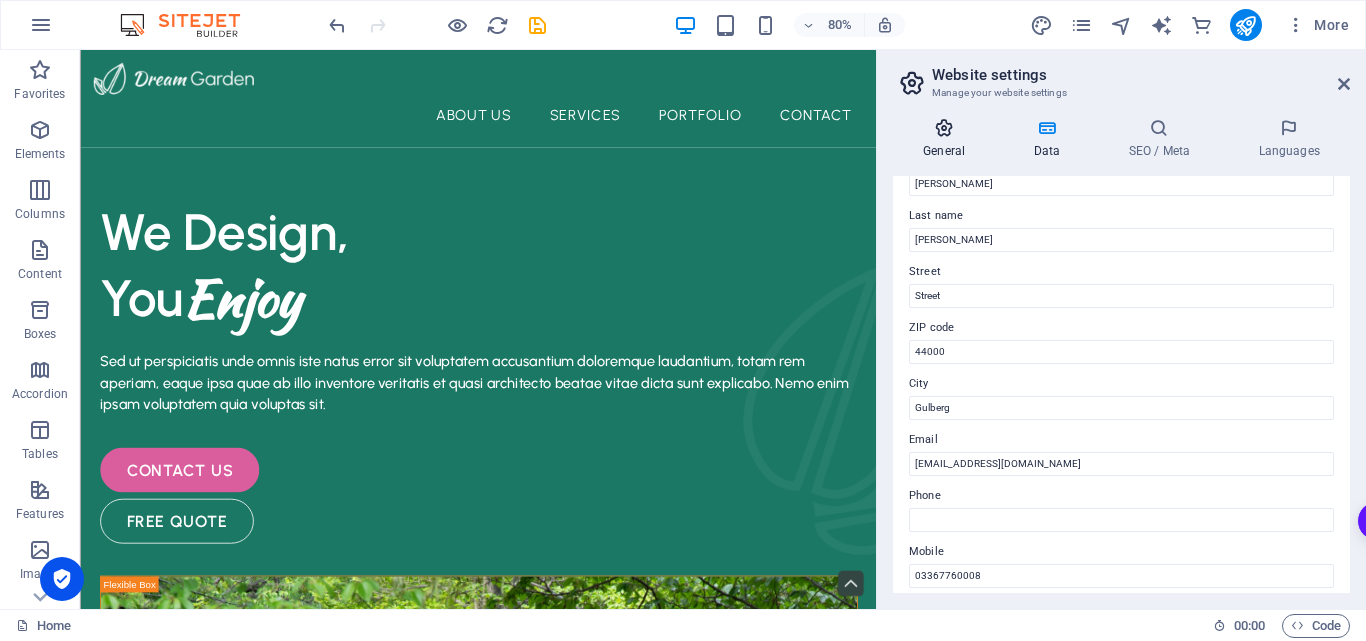 click at bounding box center [944, 128] 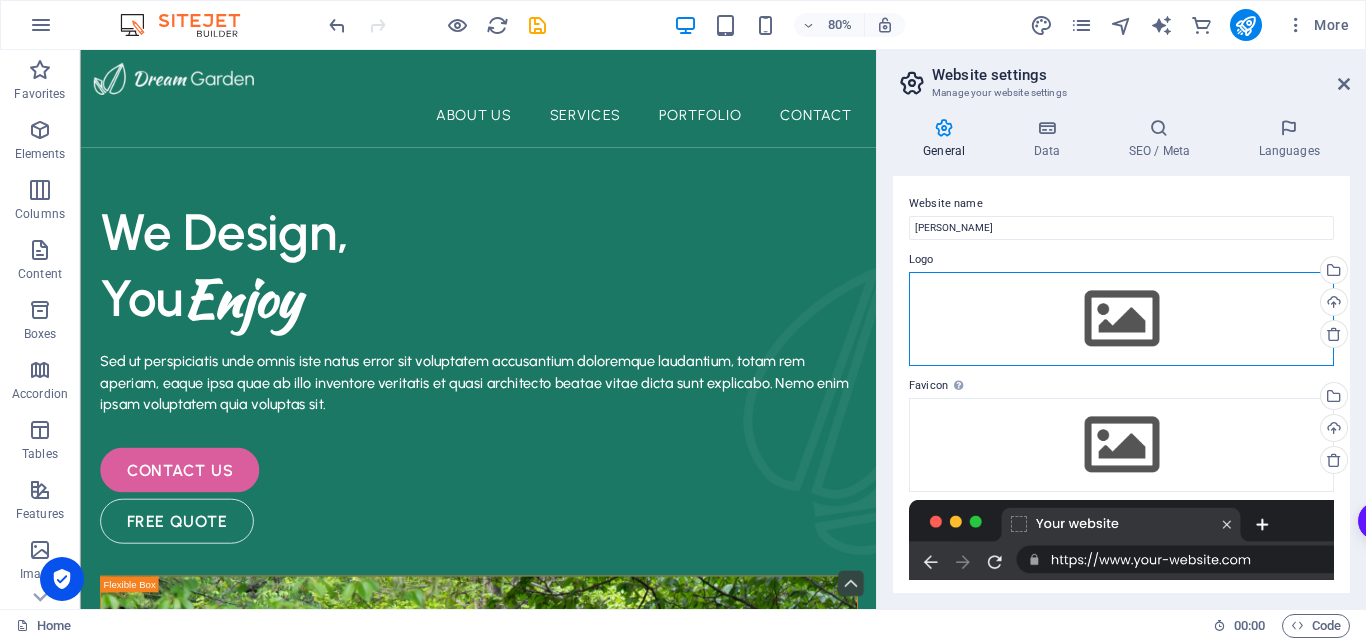 click on "Drag files here, click to choose files or select files from Files or our free stock photos & videos" at bounding box center (1121, 319) 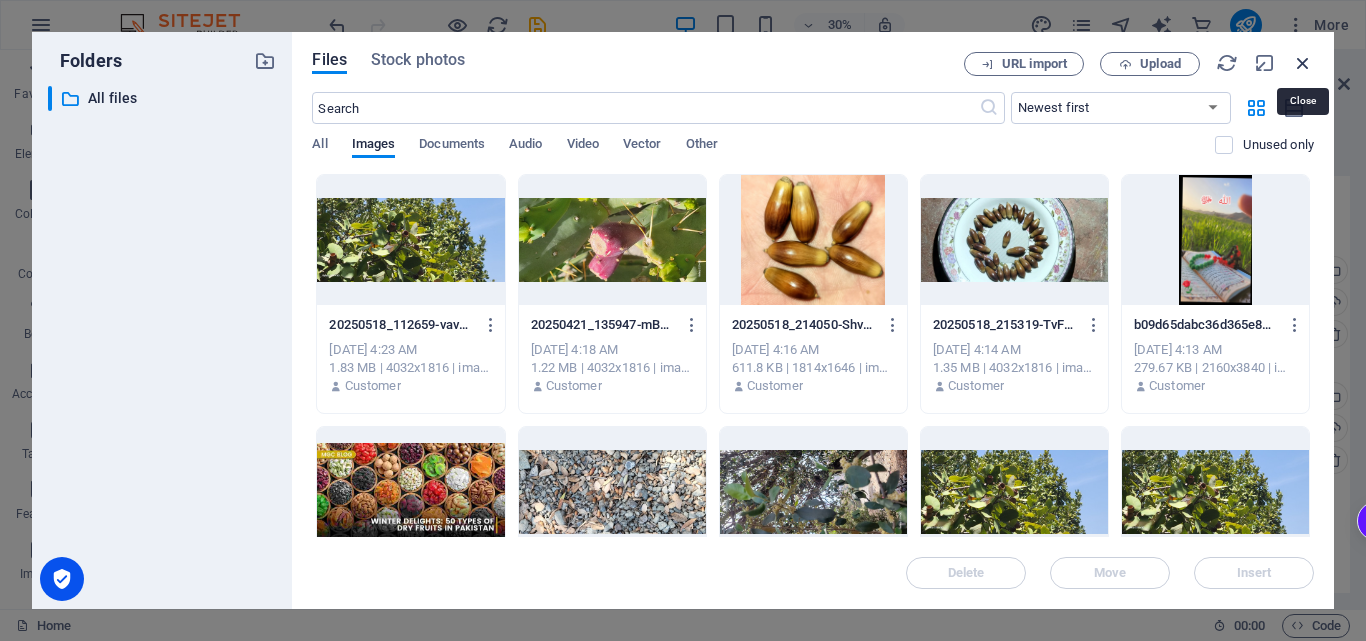 click at bounding box center (1303, 63) 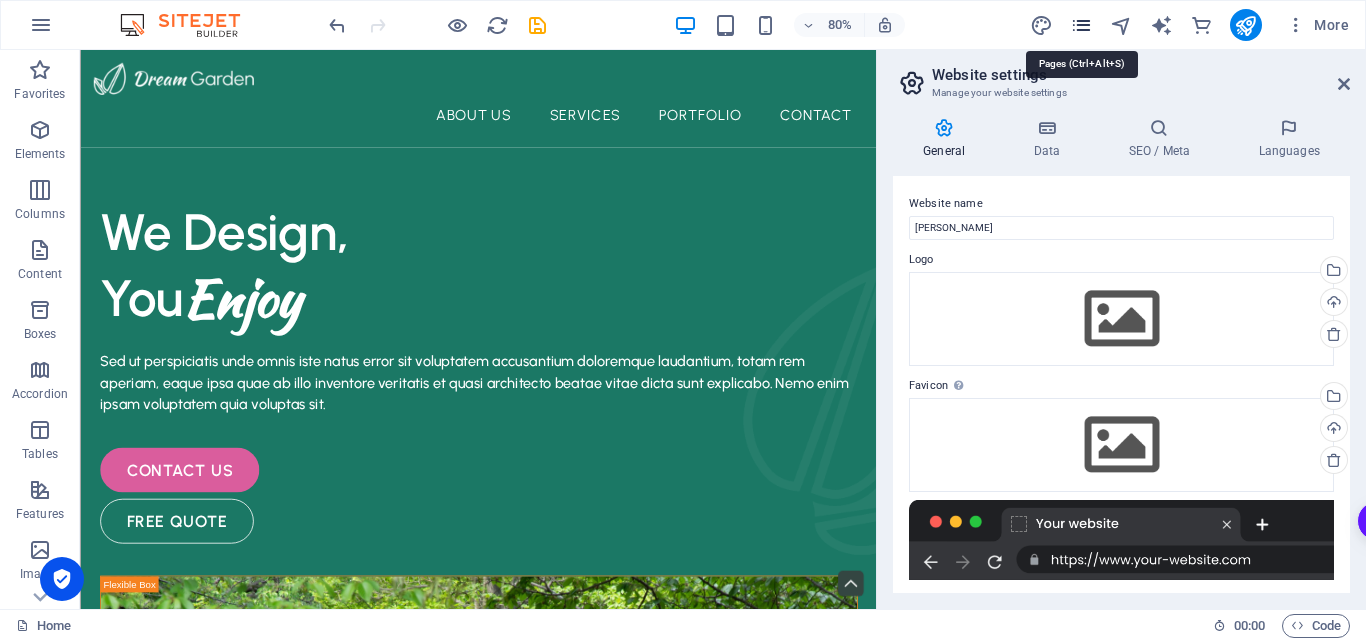 click at bounding box center [1081, 25] 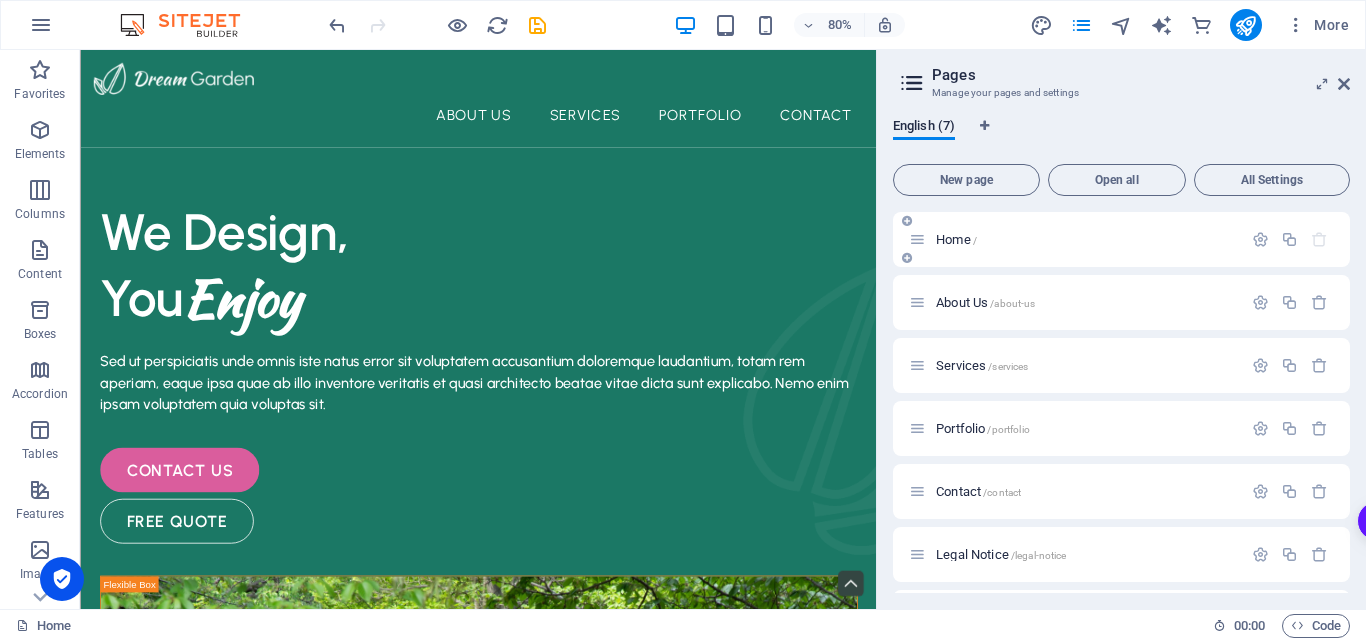 click on "Home /" at bounding box center [1086, 239] 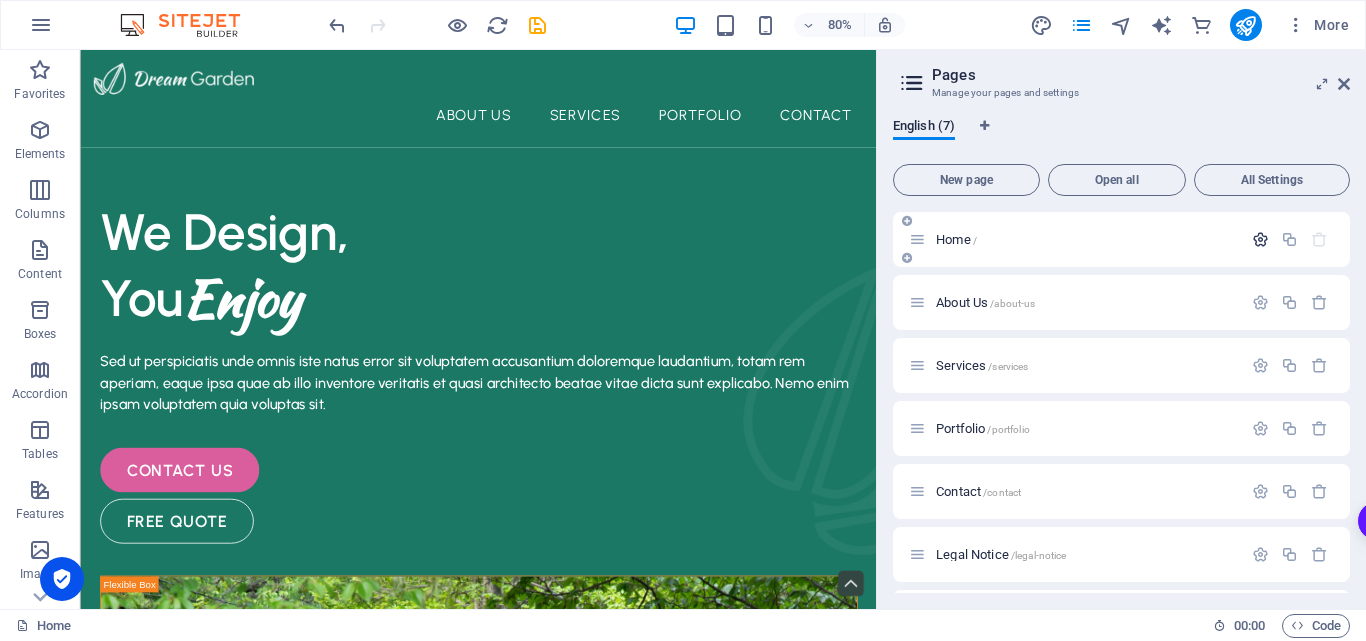 click at bounding box center (1260, 239) 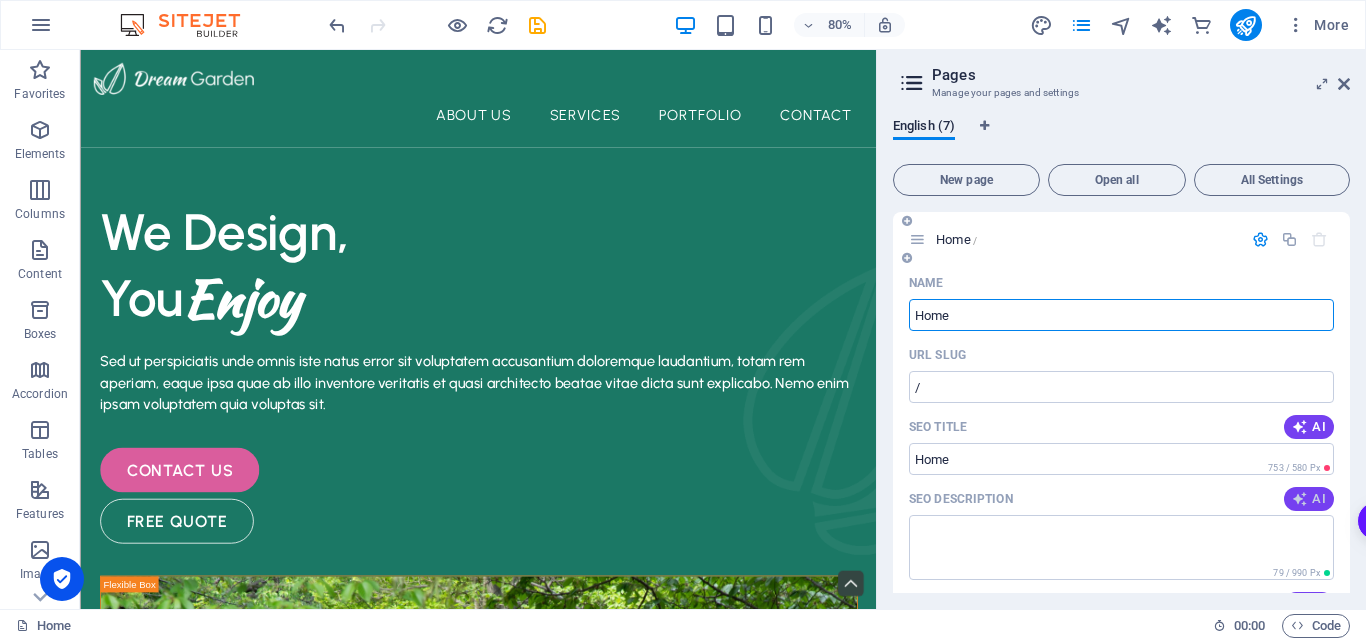 click at bounding box center [1300, 499] 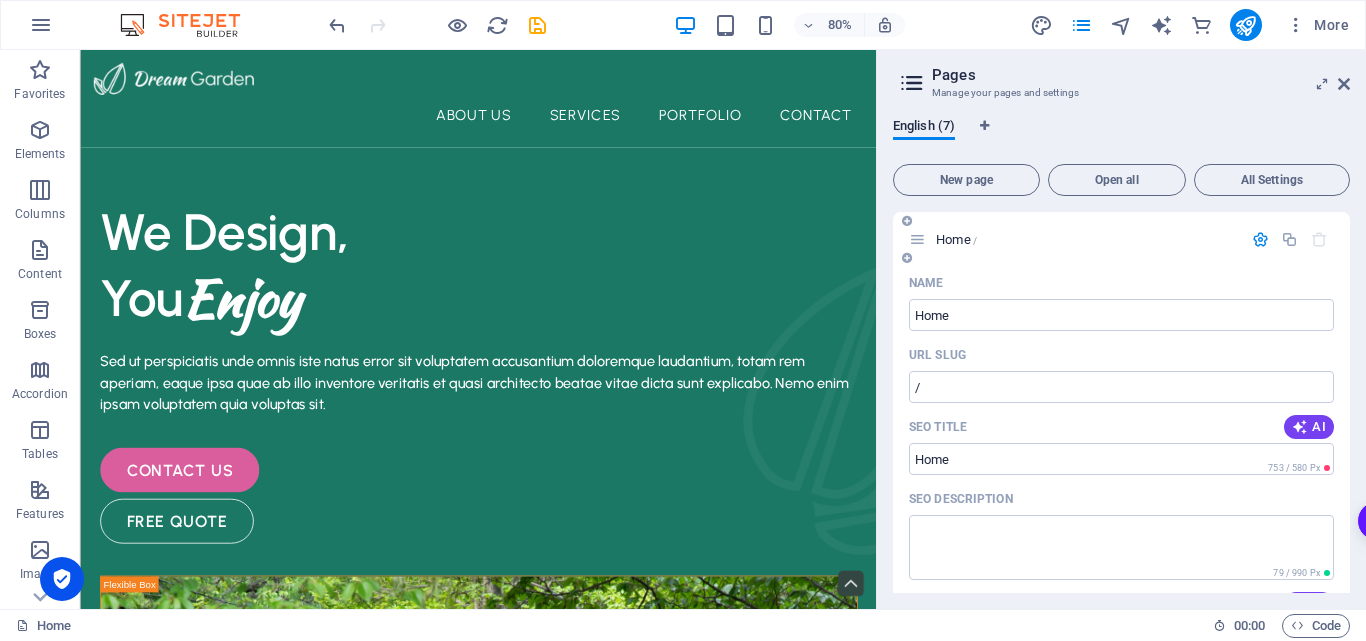 type on "Transform your outdoor space with our expert landscape design, tree planting, and maintenance services. Enjoy nature [DATE]!" 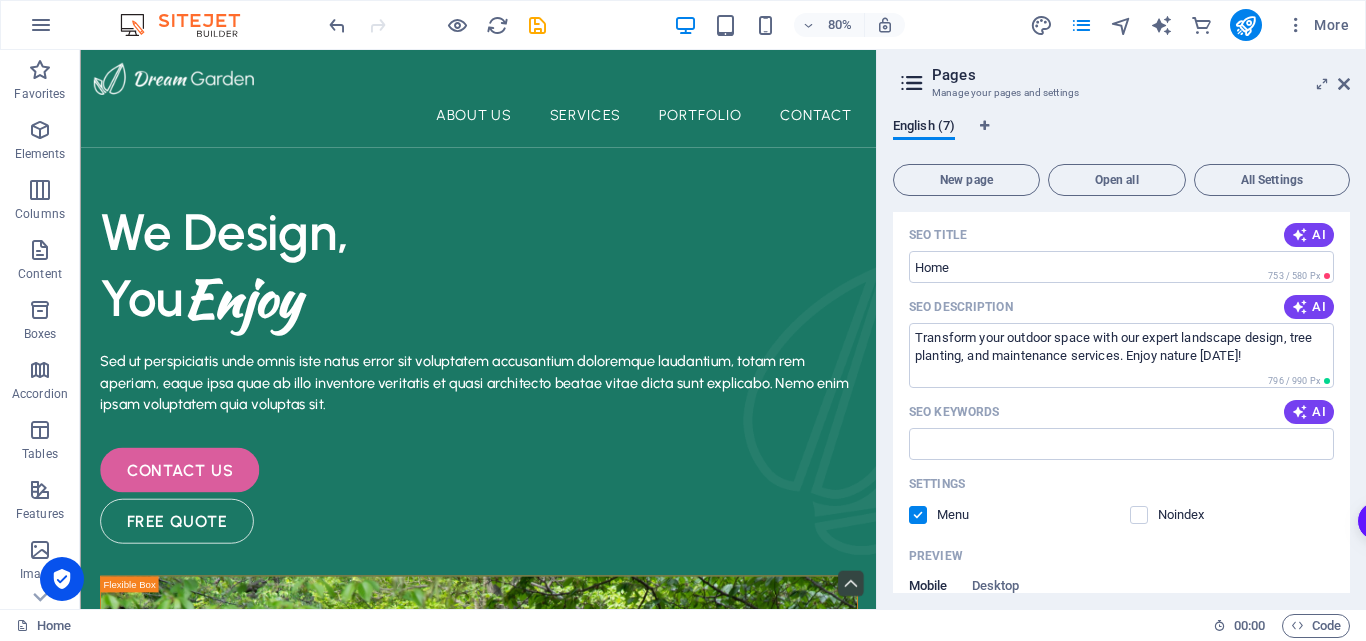 scroll, scrollTop: 205, scrollLeft: 0, axis: vertical 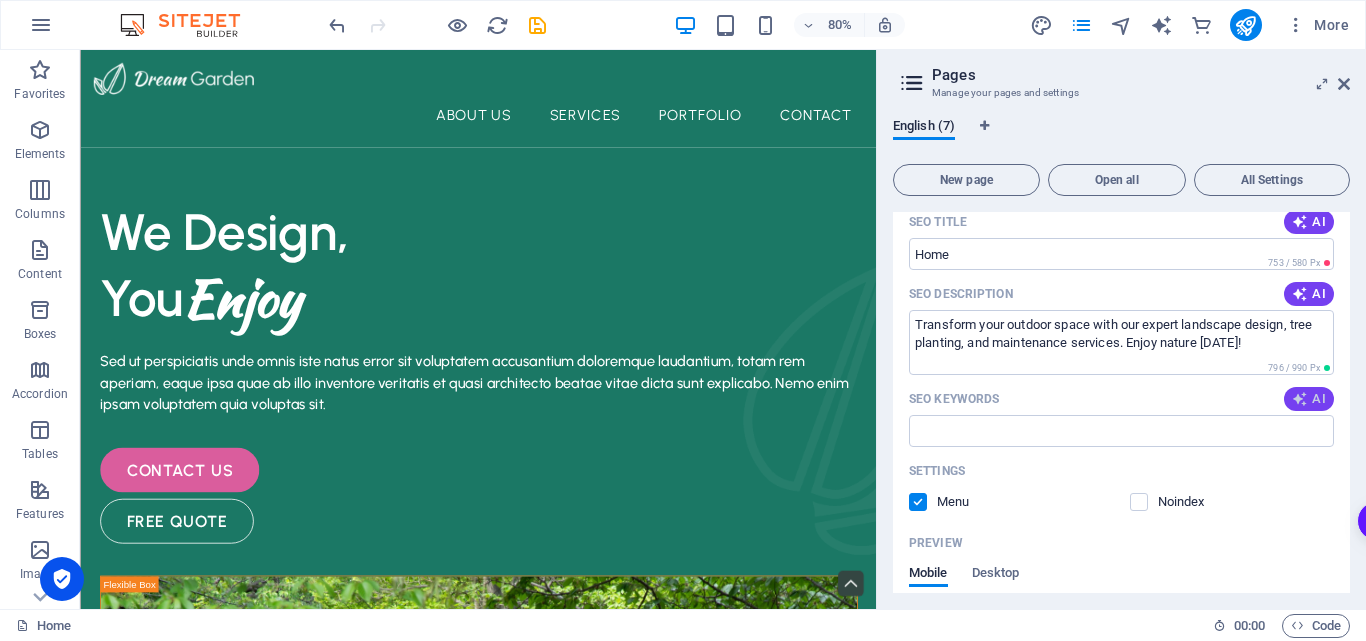 click at bounding box center (1300, 399) 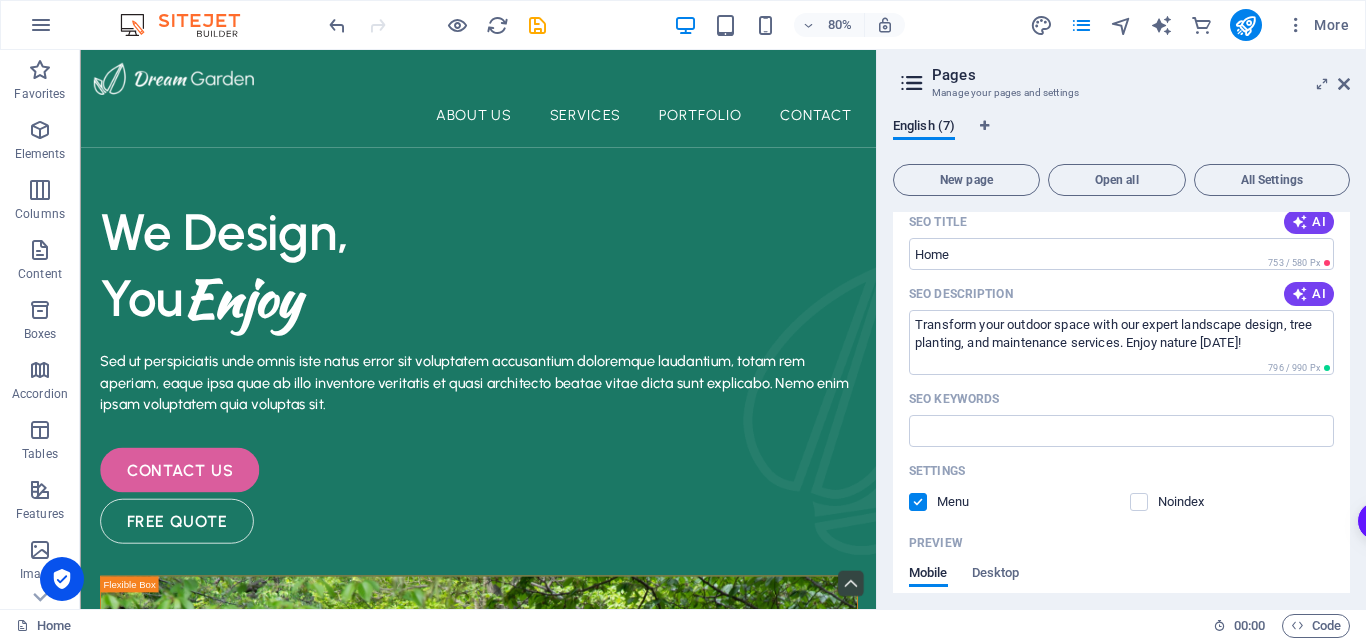 type on "landscape design, tree planting, garden maintenance, [PERSON_NAME] and plants, outdoor living, landscaping services" 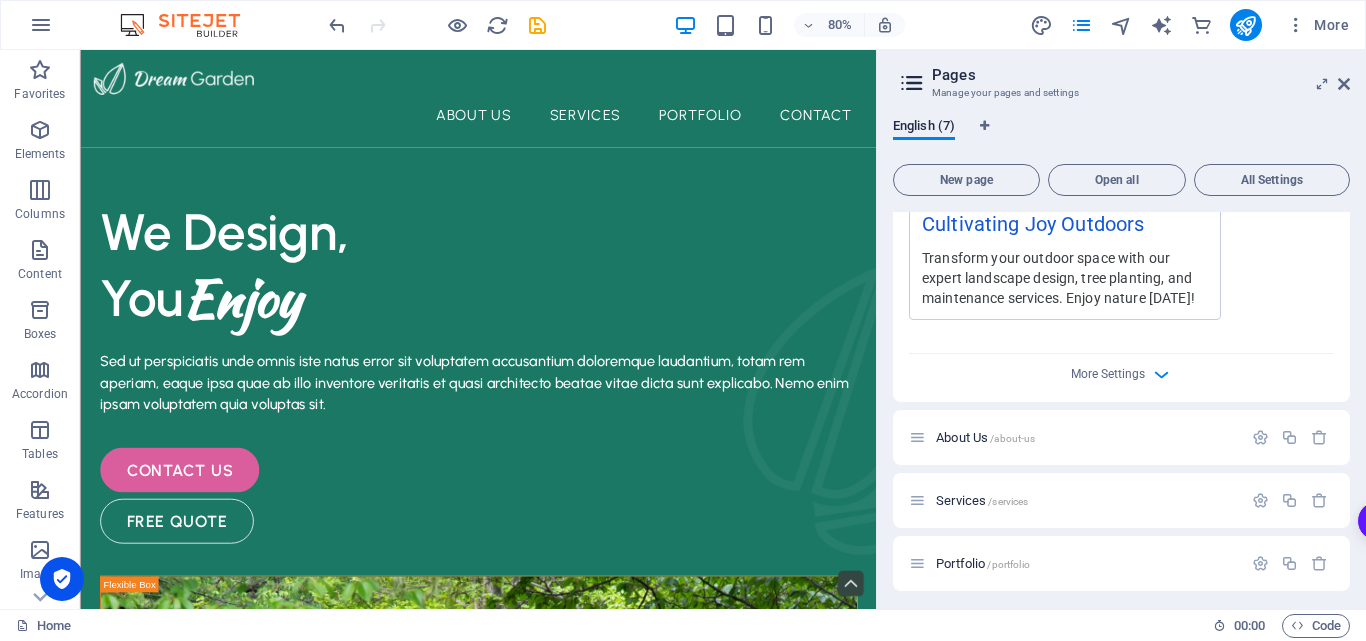 scroll, scrollTop: 709, scrollLeft: 0, axis: vertical 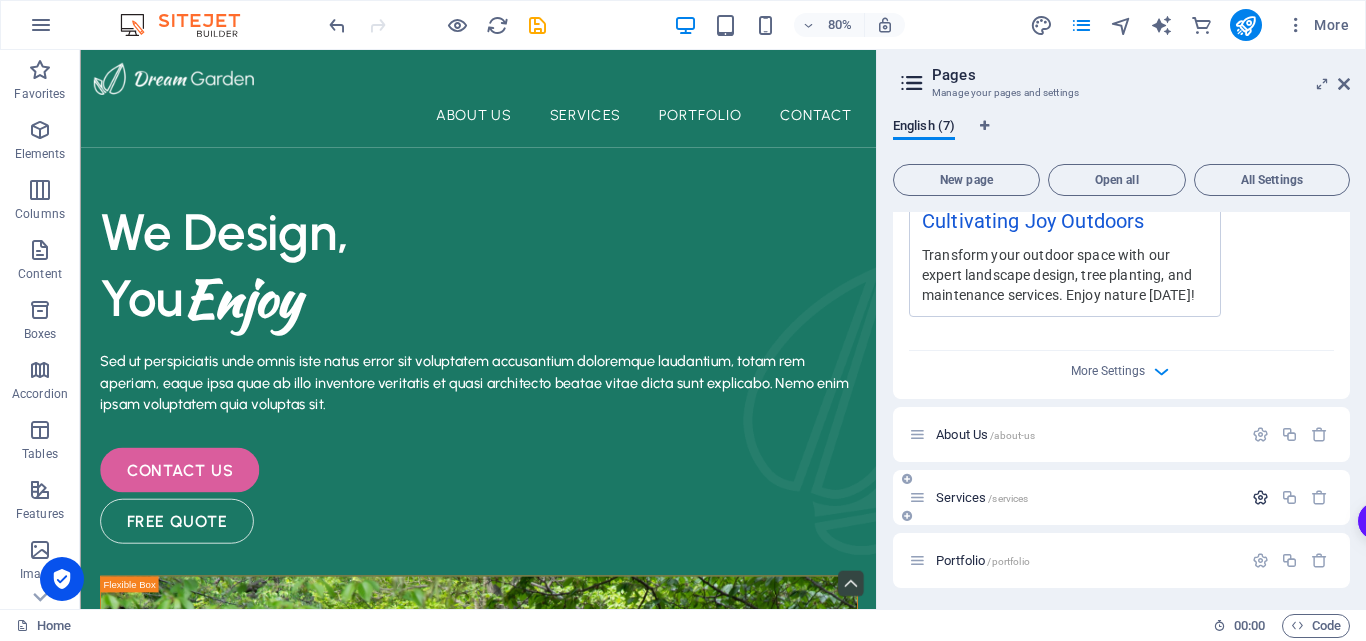 click at bounding box center [1260, 497] 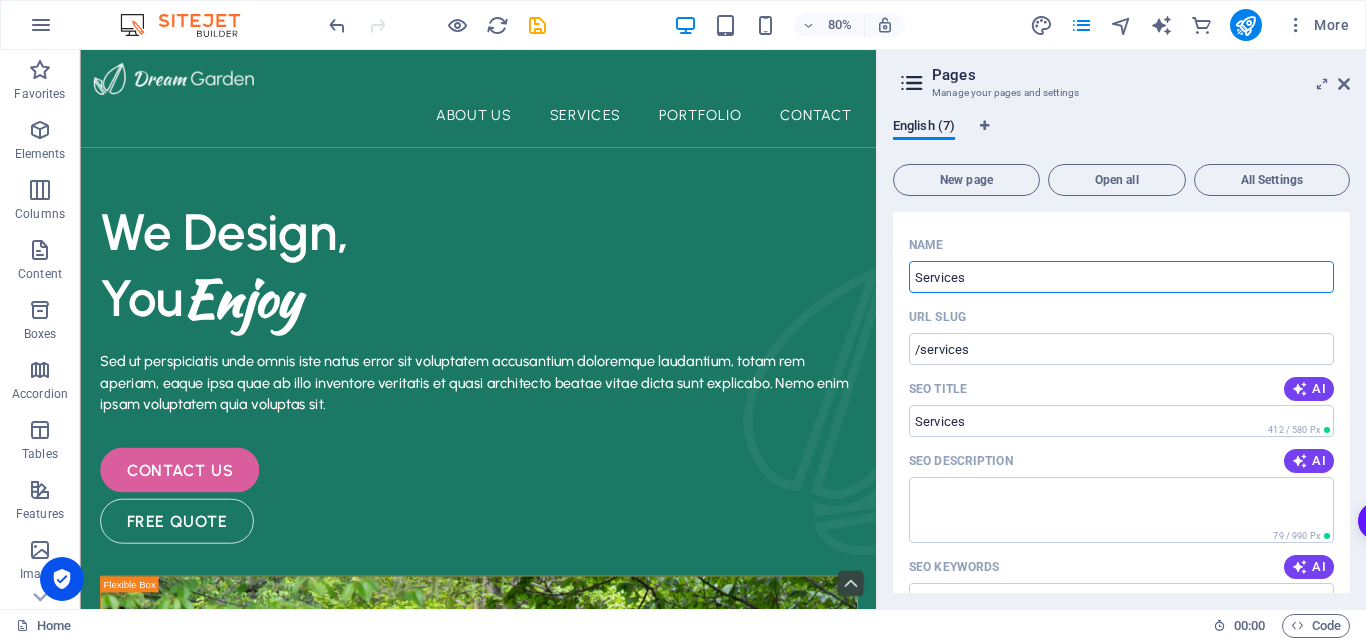 scroll, scrollTop: 1000, scrollLeft: 0, axis: vertical 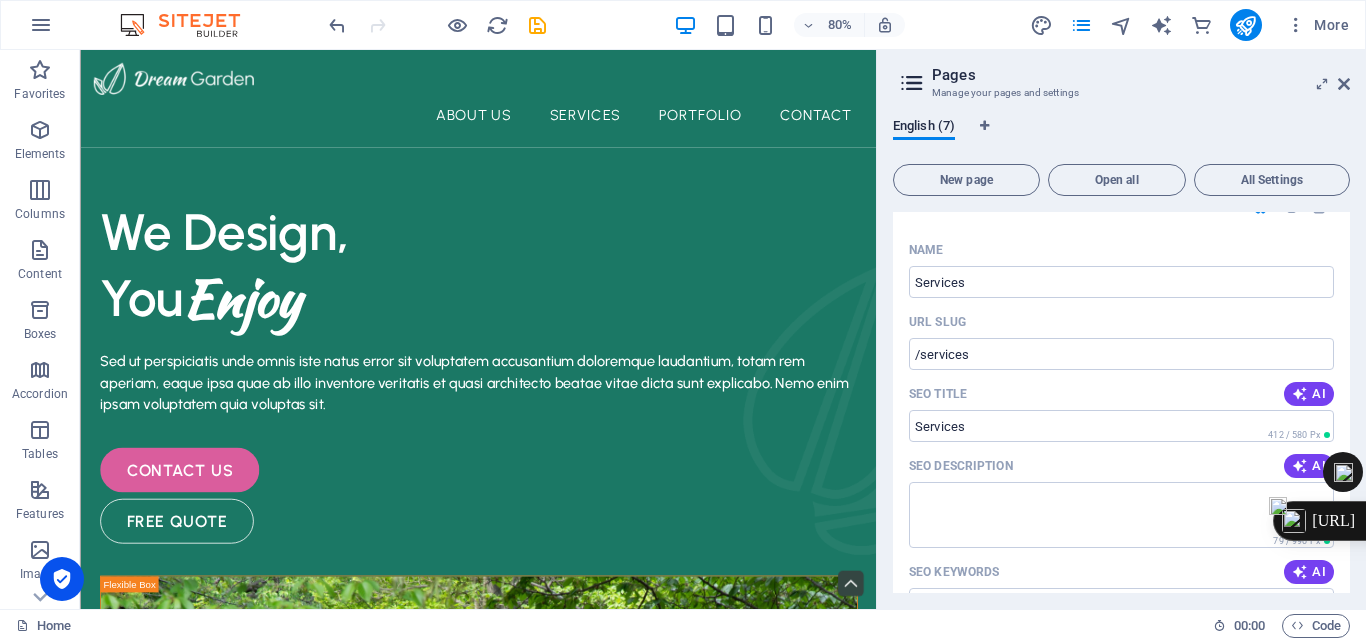click on "Summarize this page" at bounding box center [1307, 482] 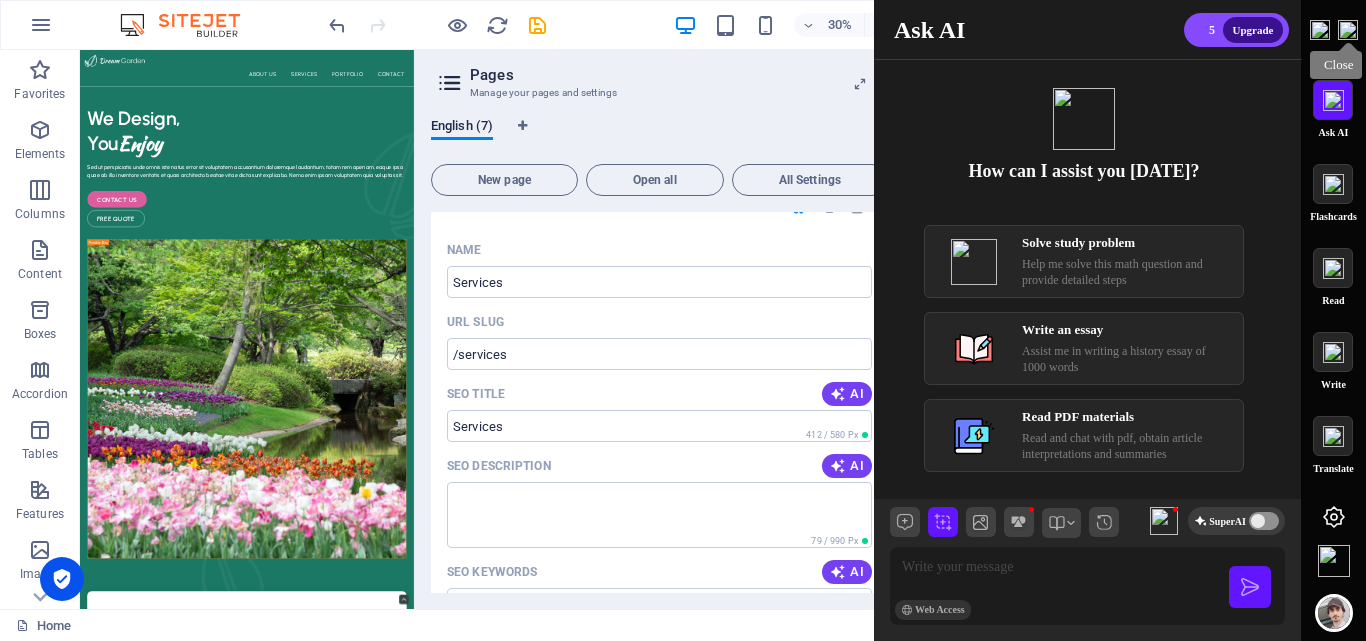 click at bounding box center (1348, 30) 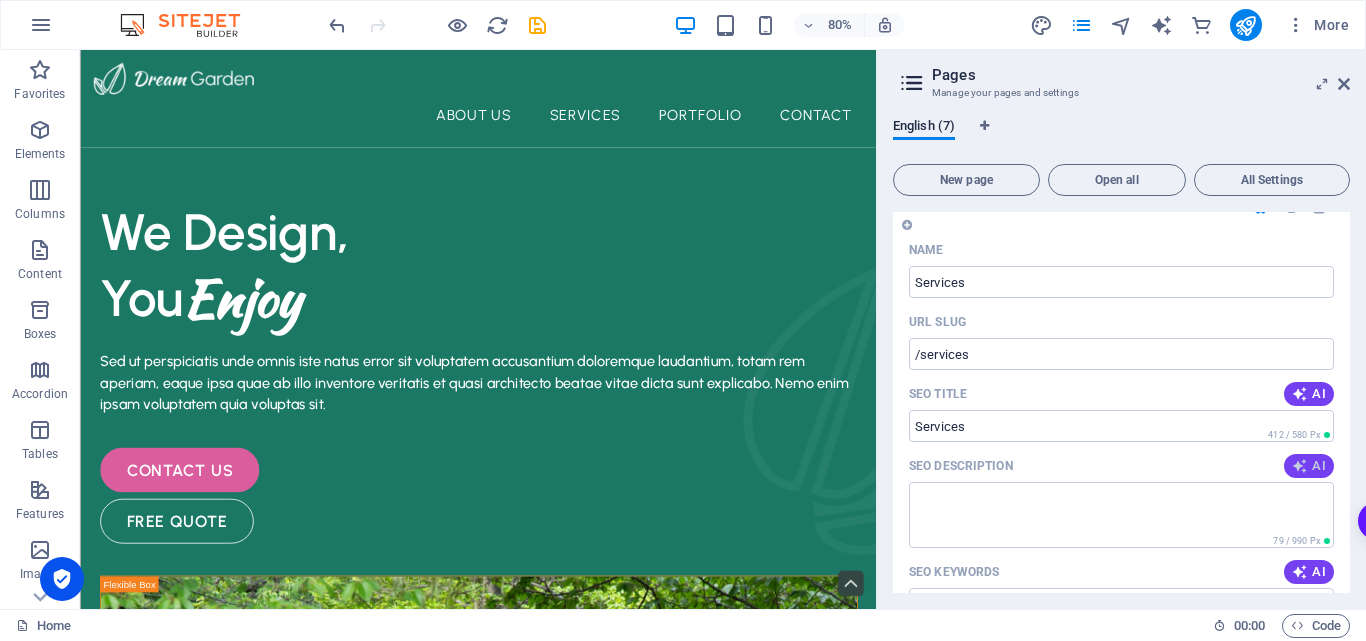 click at bounding box center (1300, 466) 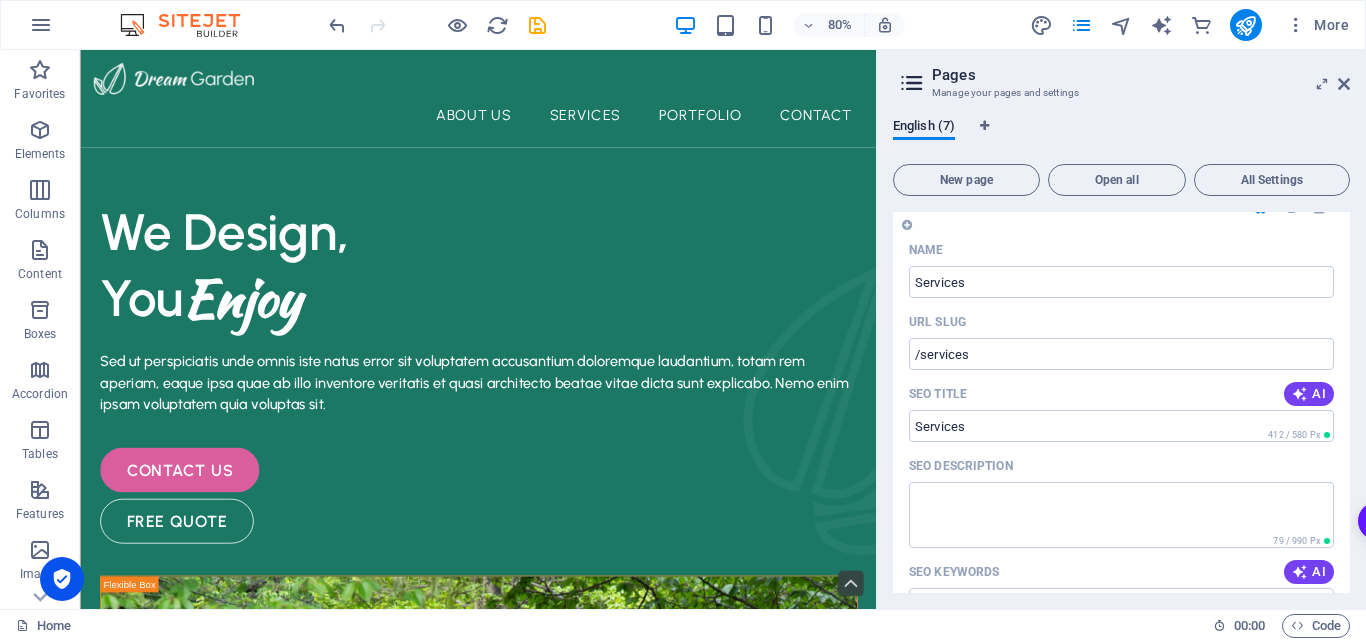 type on "Enhance your outdoor space with our expert landscape design, tree planting, and ongoing maintenance services. Contact us [DATE]!" 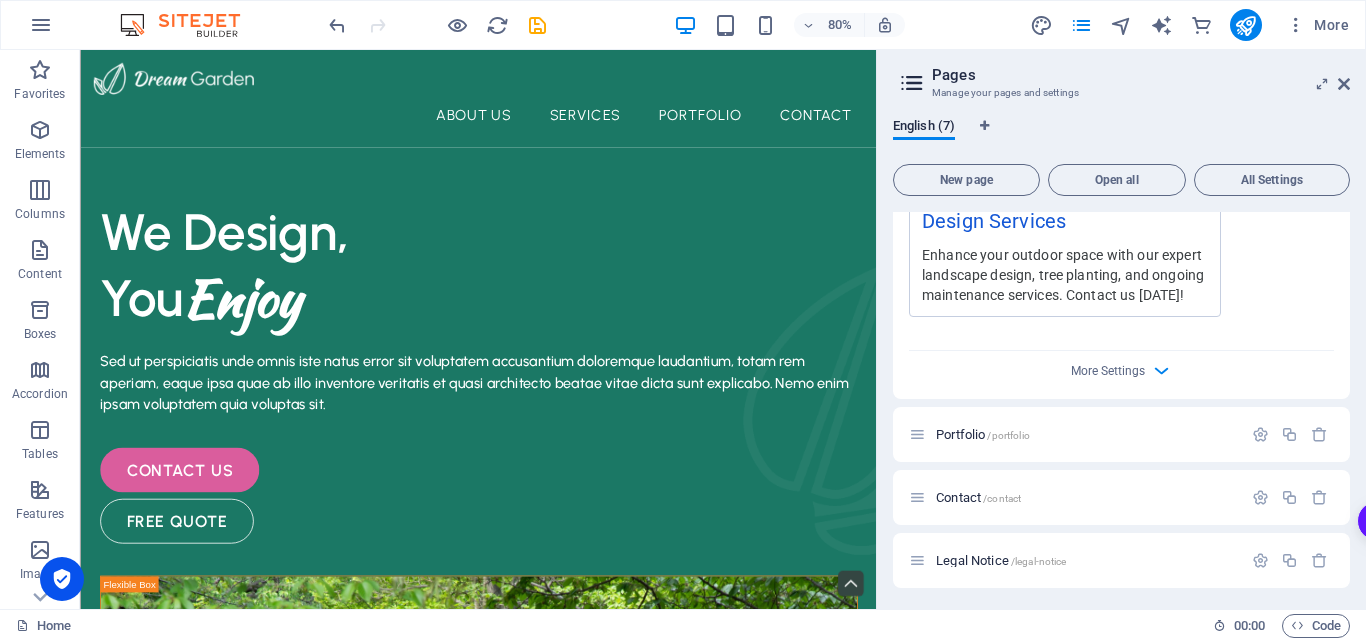 scroll, scrollTop: 1715, scrollLeft: 0, axis: vertical 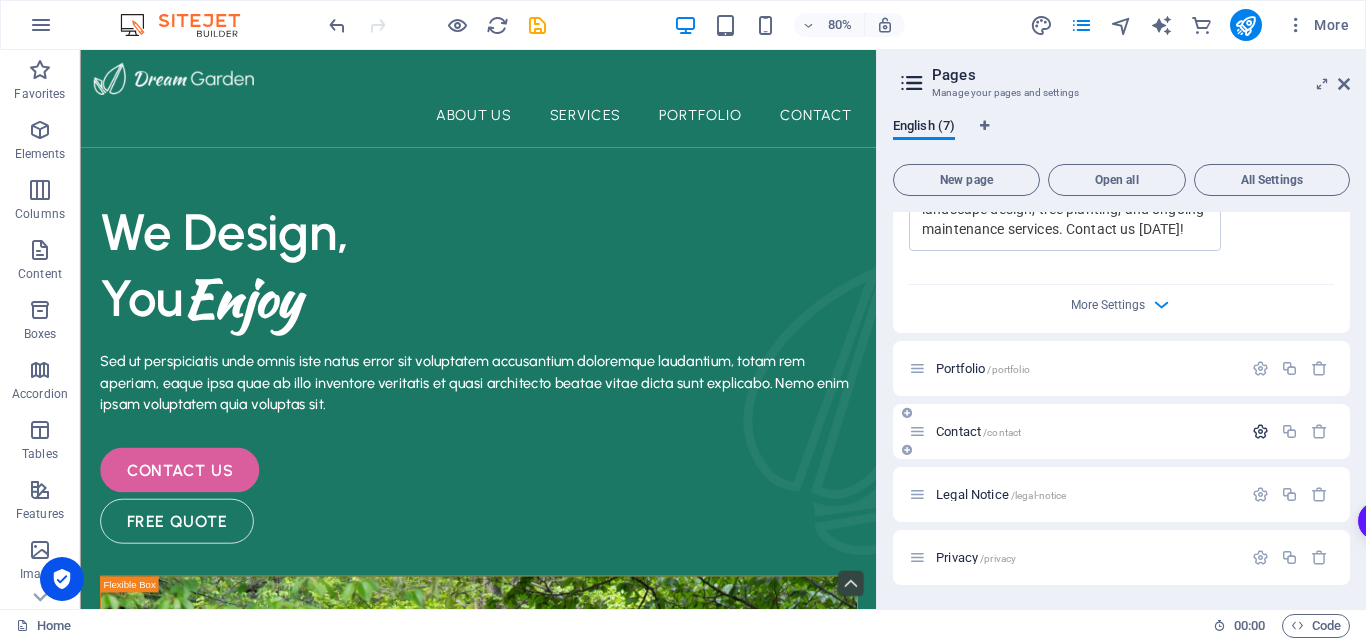 click at bounding box center (1260, 431) 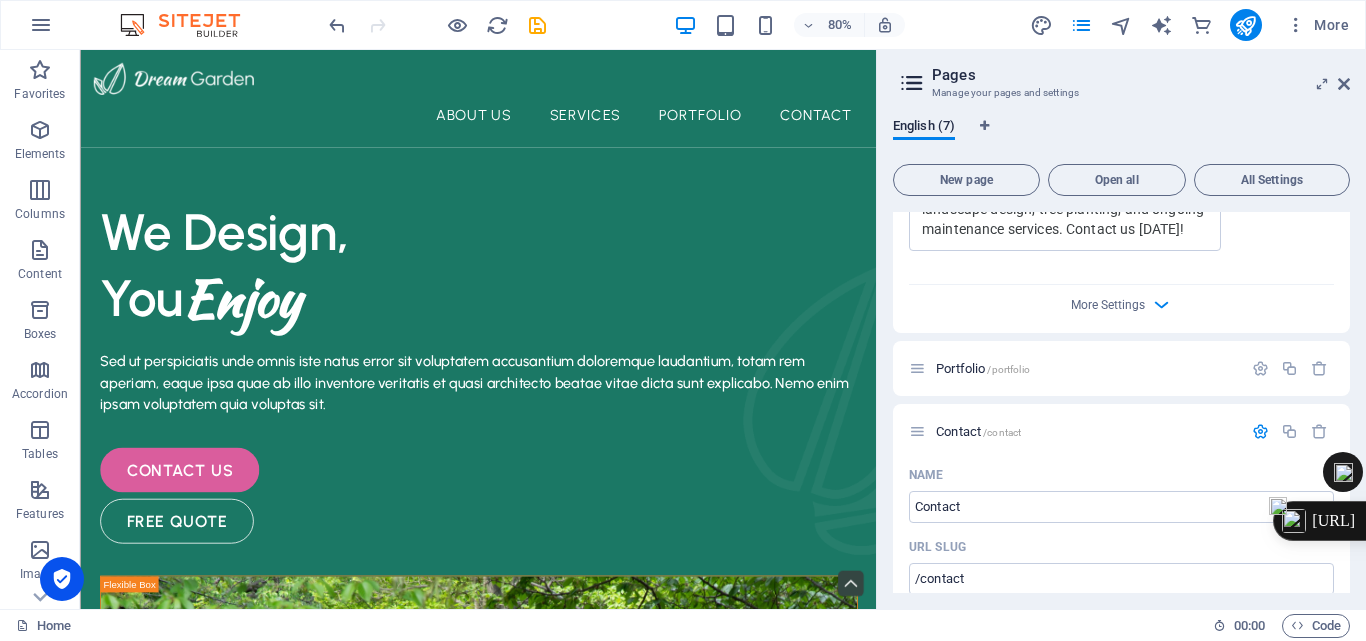 drag, startPoint x: 1350, startPoint y: 440, endPoint x: 1346, endPoint y: 454, distance: 14.56022 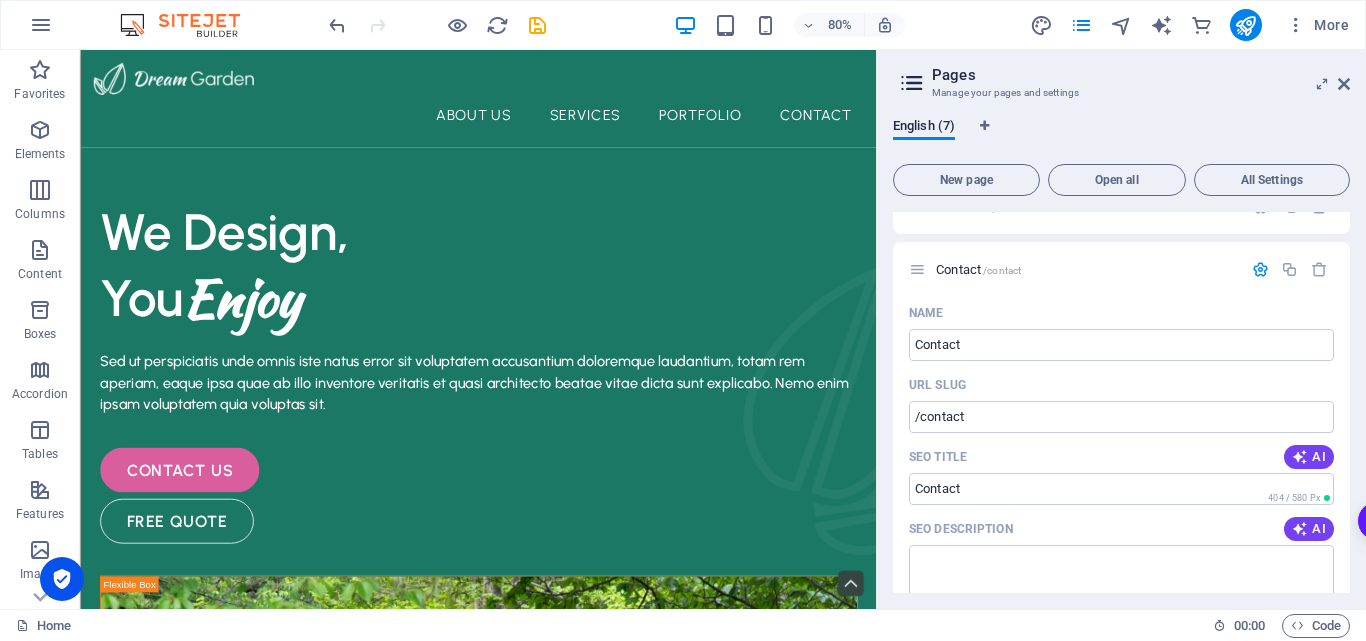 scroll, scrollTop: 1900, scrollLeft: 0, axis: vertical 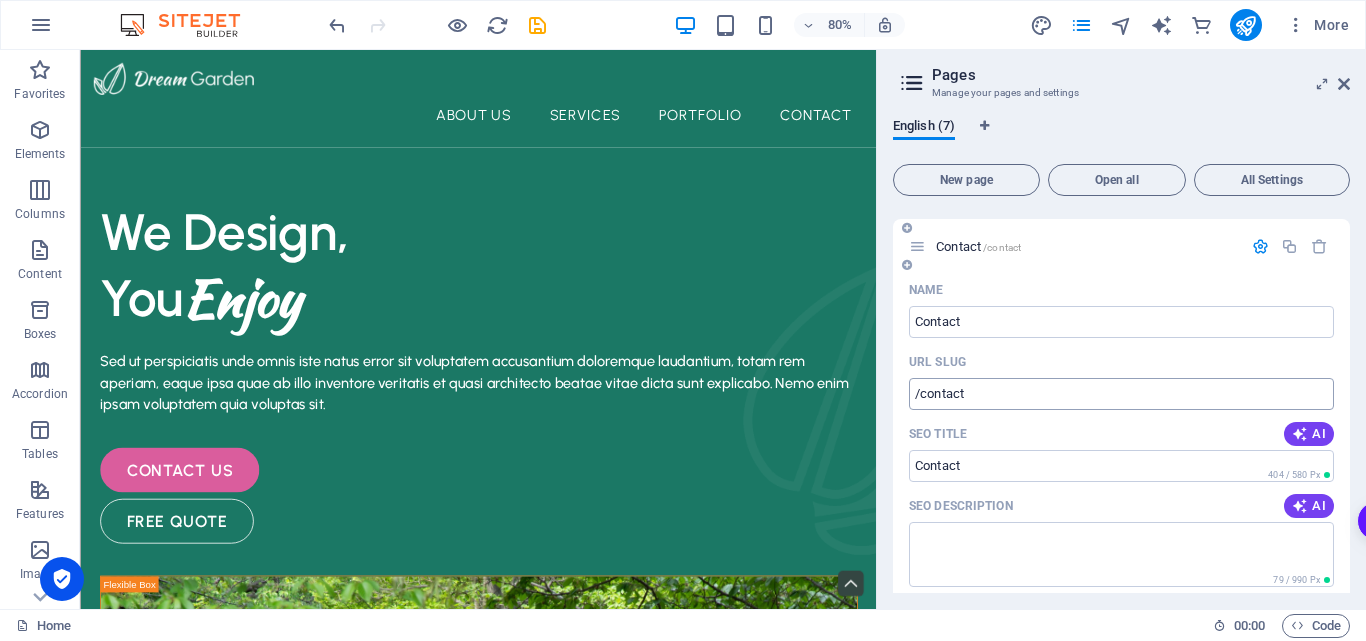 click on "/contact" at bounding box center [1121, 394] 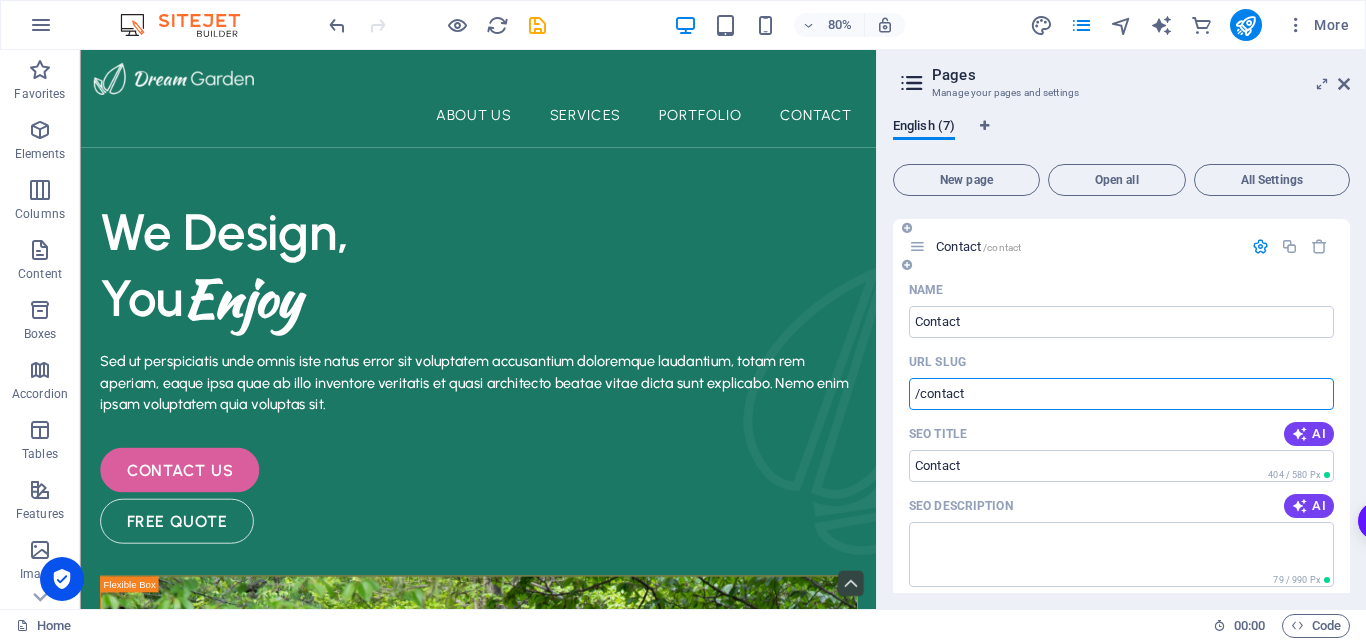 click on "/contact" at bounding box center [1121, 394] 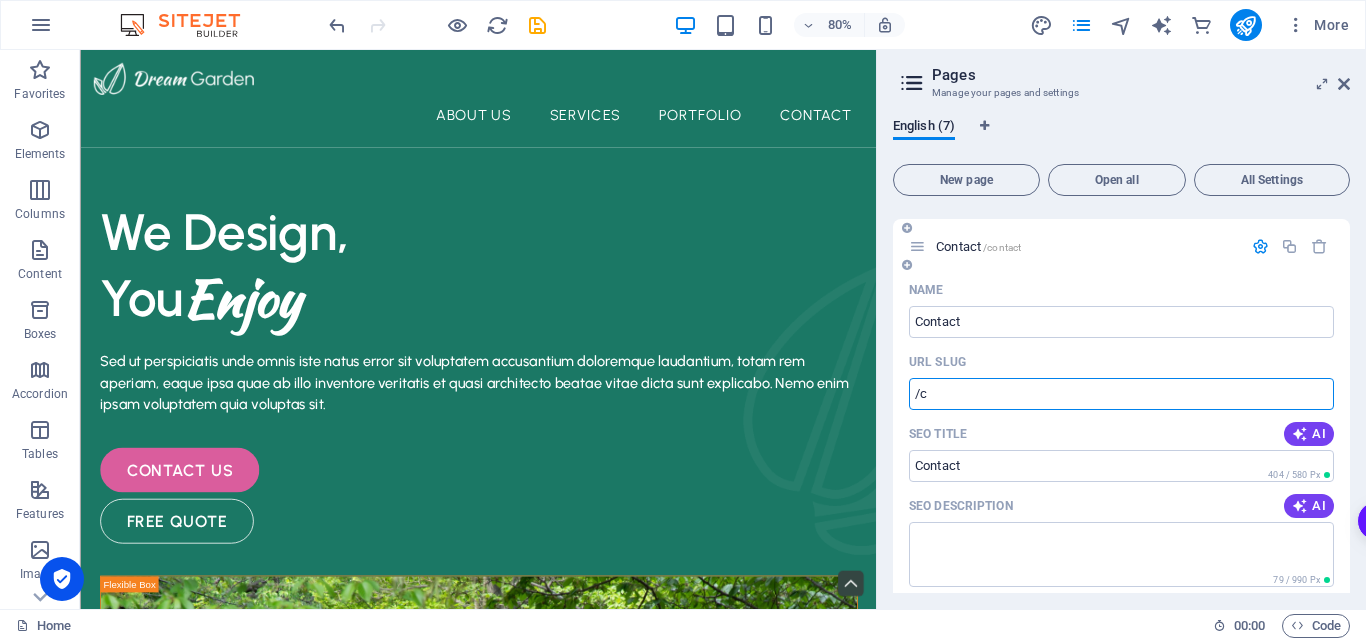 type on "/" 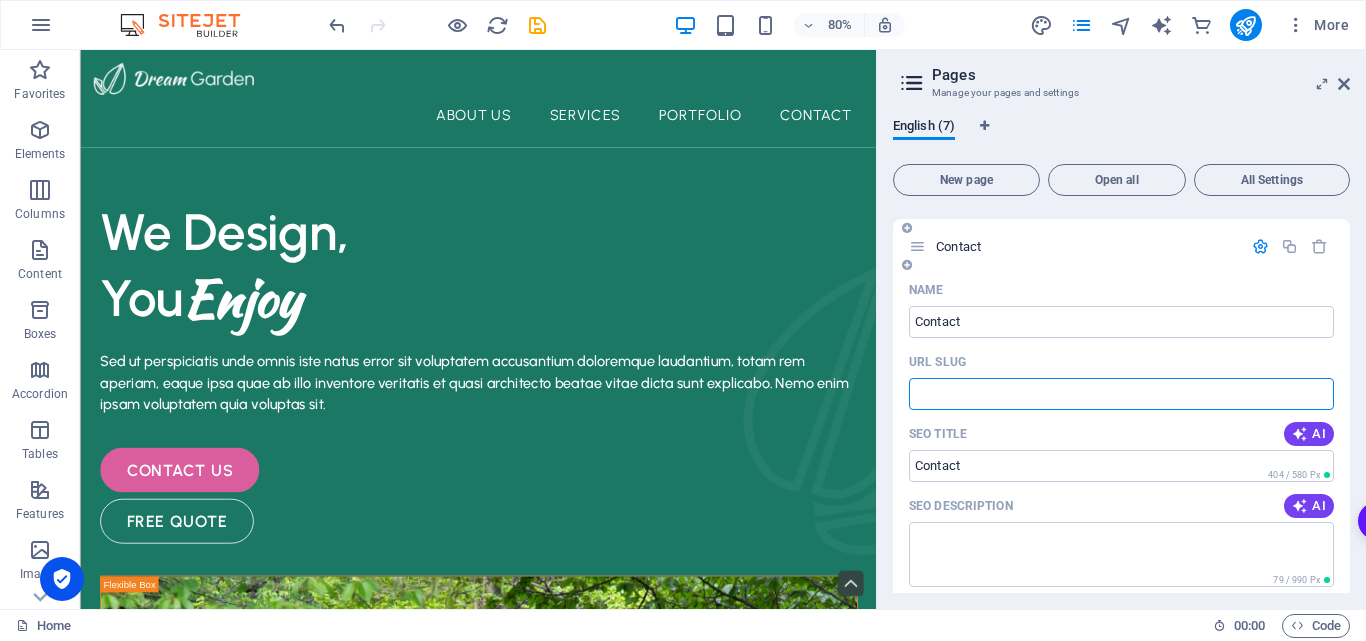 paste 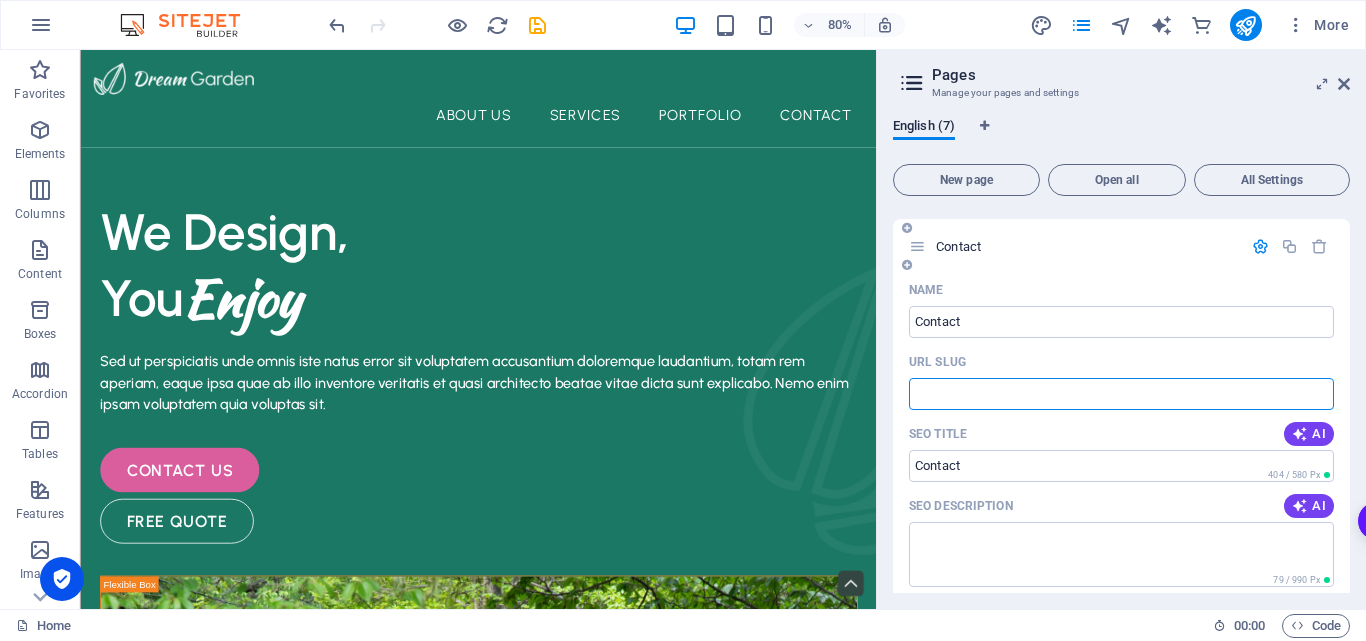 click on "URL SLUG" at bounding box center (1121, 394) 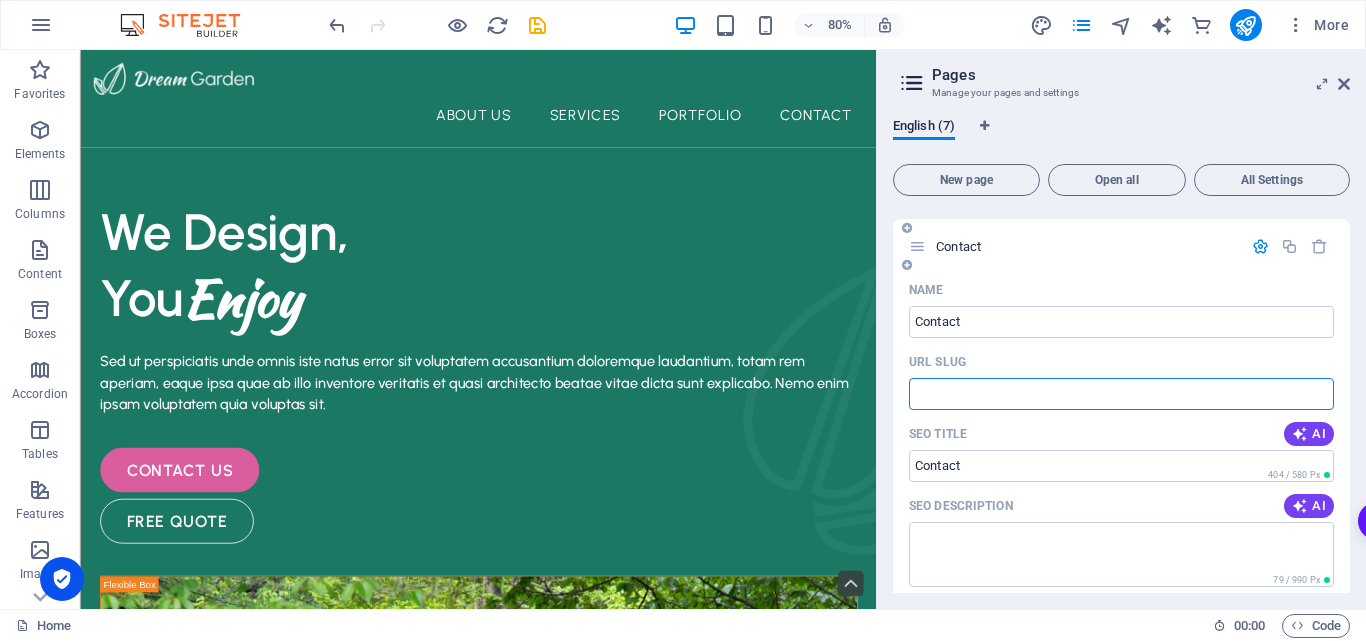 type 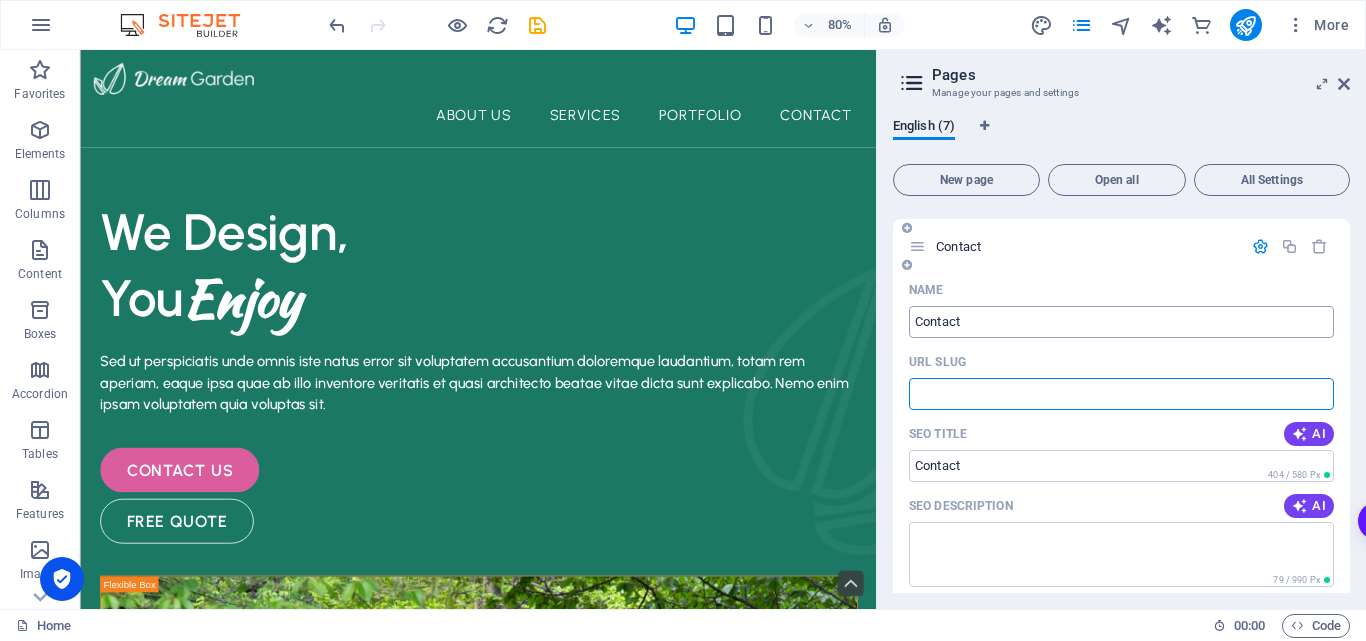 click on "Contact" at bounding box center [1121, 322] 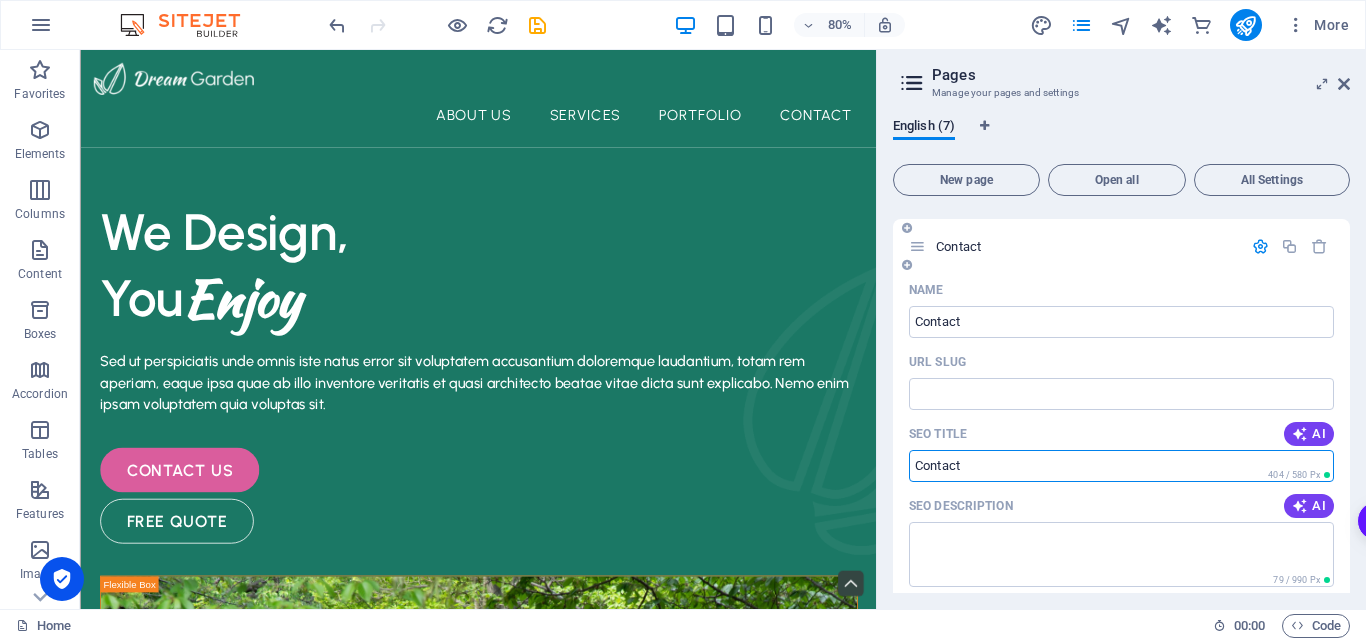 click on "SEO Title" at bounding box center [1121, 466] 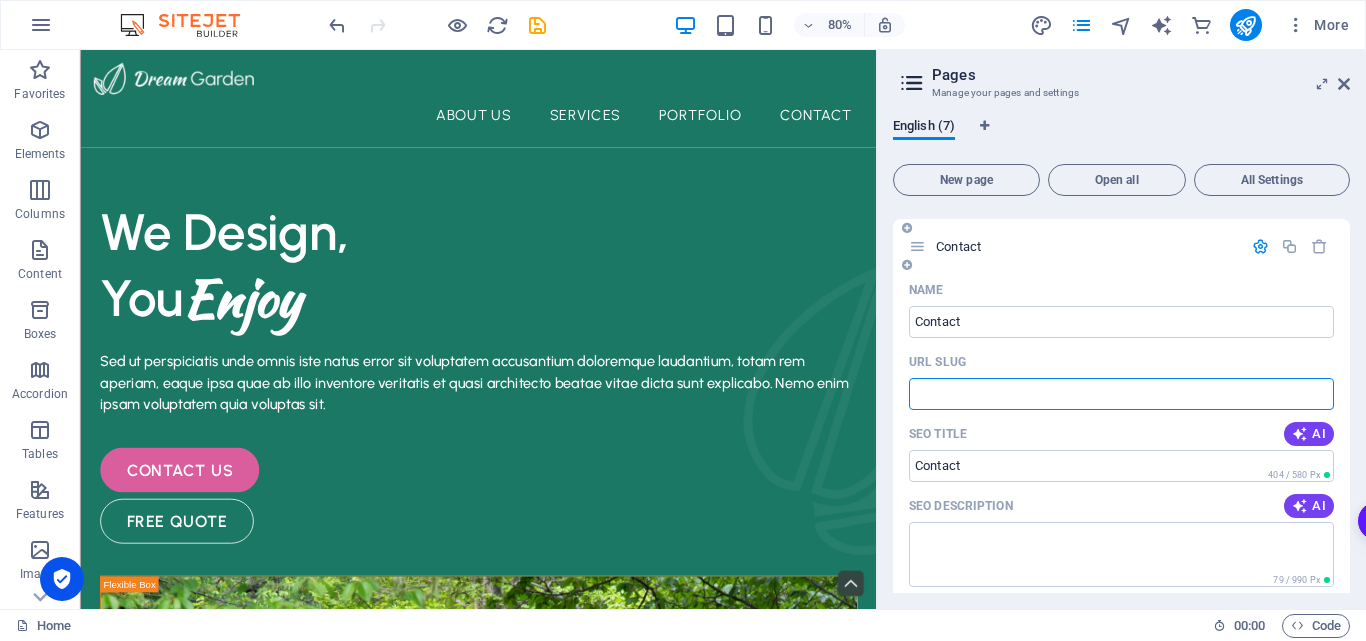 click on "URL SLUG" at bounding box center [1121, 394] 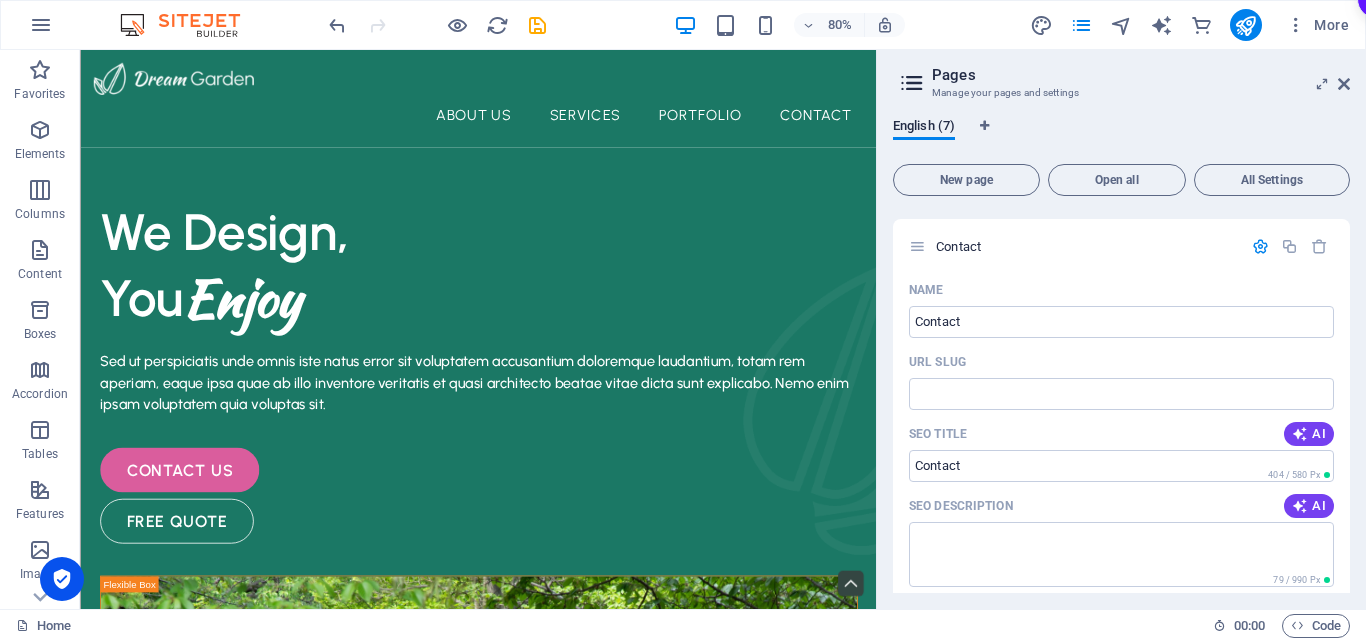 drag, startPoint x: 1359, startPoint y: 509, endPoint x: 1365, endPoint y: 92, distance: 417.04315 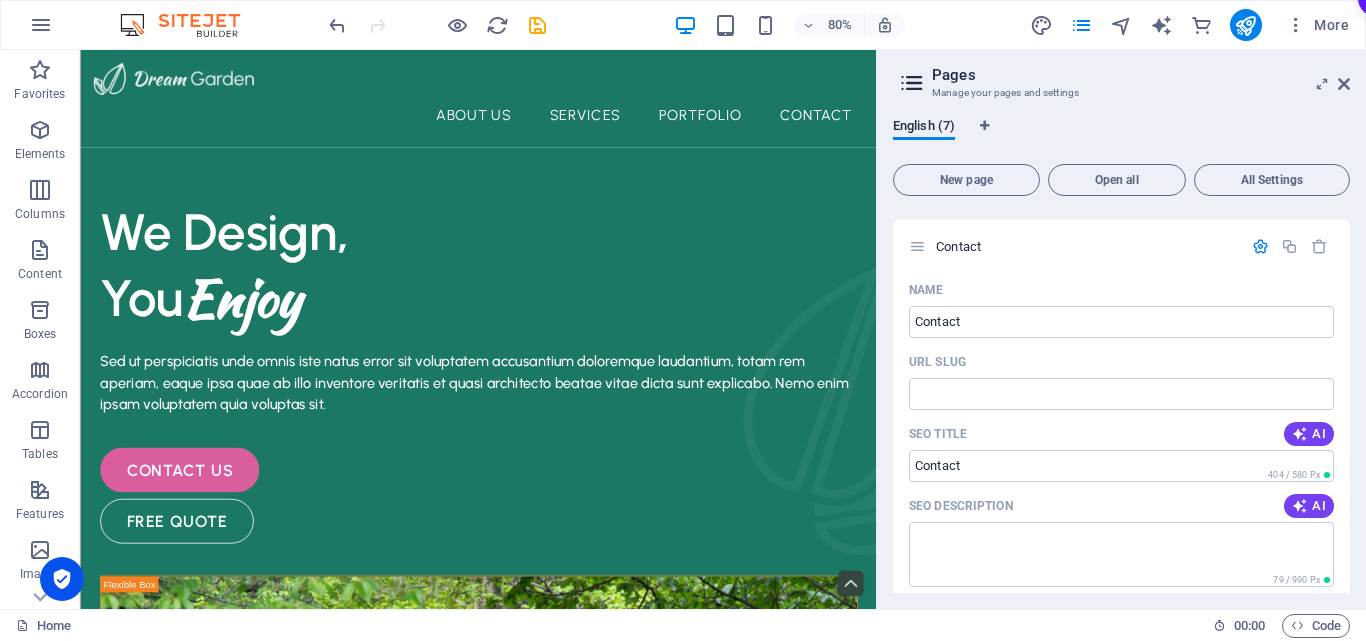 drag, startPoint x: 1350, startPoint y: 483, endPoint x: 1346, endPoint y: 505, distance: 22.36068 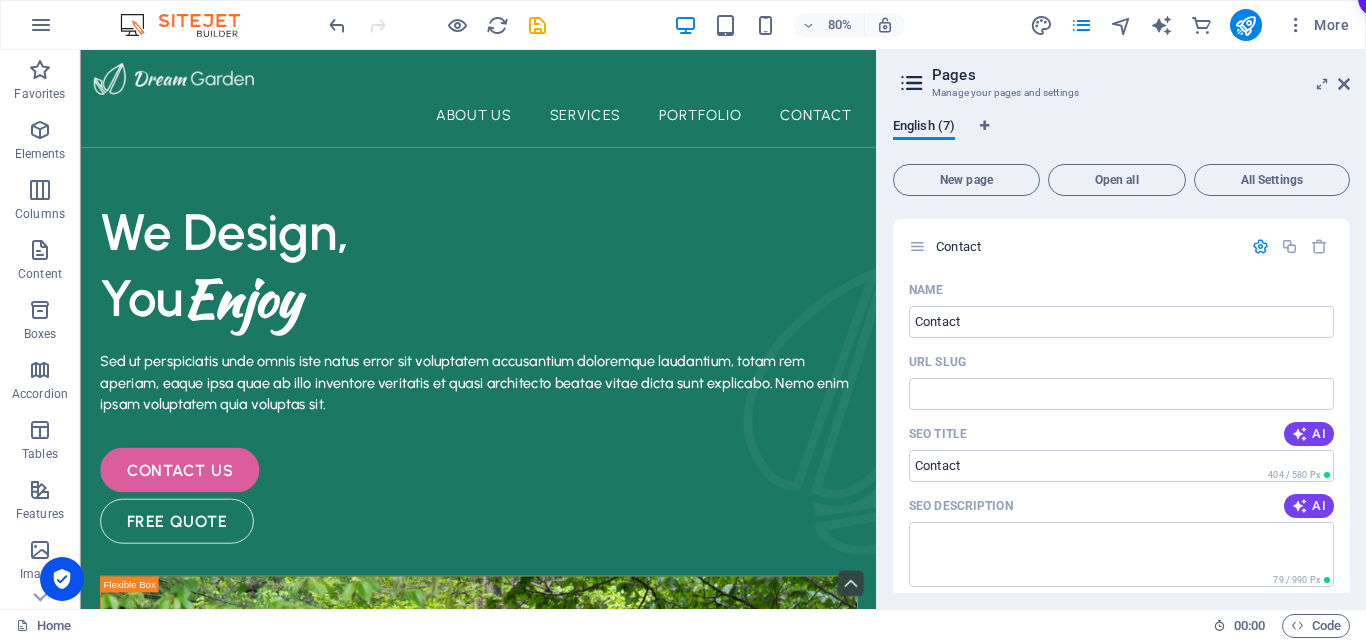 click on "English (7) New page Open all All Settings Home / Name Home ​ URL SLUG / ​ SEO Title AI ​ 753 / 580 Px SEO Description AI Transform your outdoor space with our expert landscape design, tree planting, and maintenance services. Enjoy nature [DATE]! ​ 796 / 990 Px SEO Keywords AI landscape design, tree planting, garden maintenance, [PERSON_NAME] and plants, outdoor living, landscaping services ​ Settings Menu Noindex Preview Mobile Desktop [DOMAIN_NAME] Expert Landscape Design Services - Crafting Landscapes, Cultivating Joy Outdoors Transform your outdoor space with our expert landscape design, tree planting, and maintenance services. Enjoy nature [DATE]! Meta tags ​ Preview Image (Open Graph) Drag files here, click to choose files or select files from Files or our free stock photos & videos More Settings About Us /about-us Services /services Name Services ​ URL SLUG /services ​ SEO Title AI ​ 412 / 580 Px SEO Description AI ​ 831 / 990 Px SEO Keywords AI ​ Settings Menu Noindex Preview Mobile ​" at bounding box center (1121, 355) 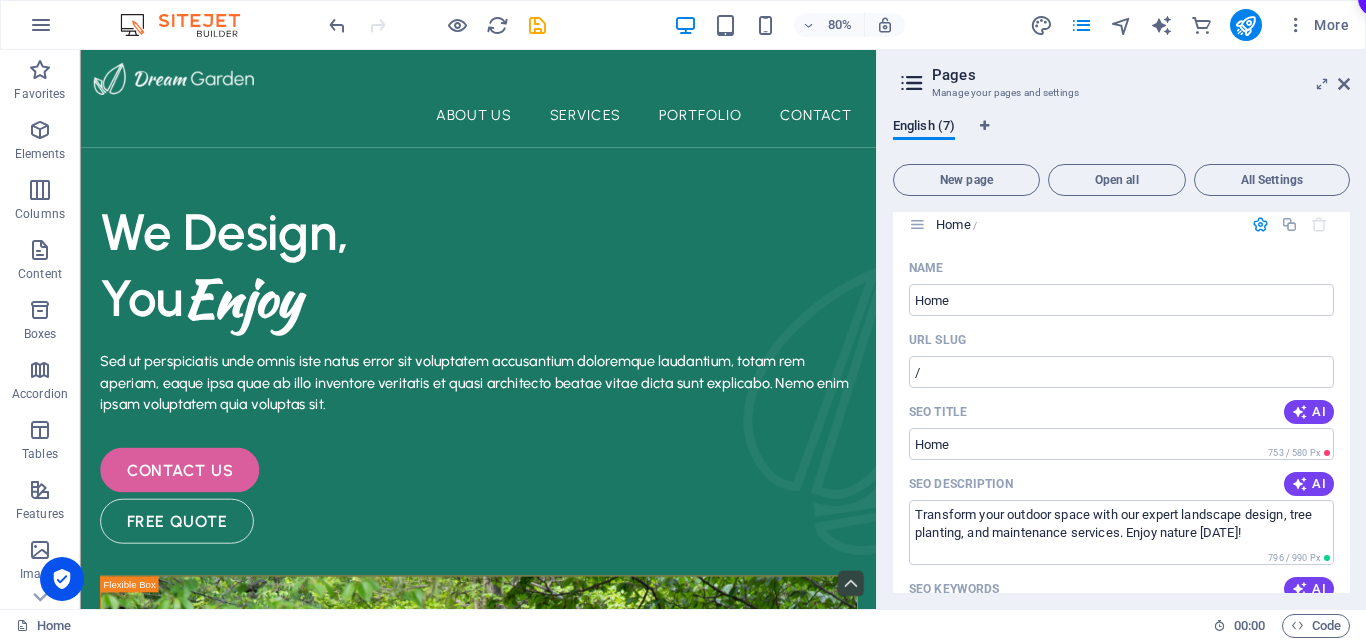 scroll, scrollTop: 0, scrollLeft: 0, axis: both 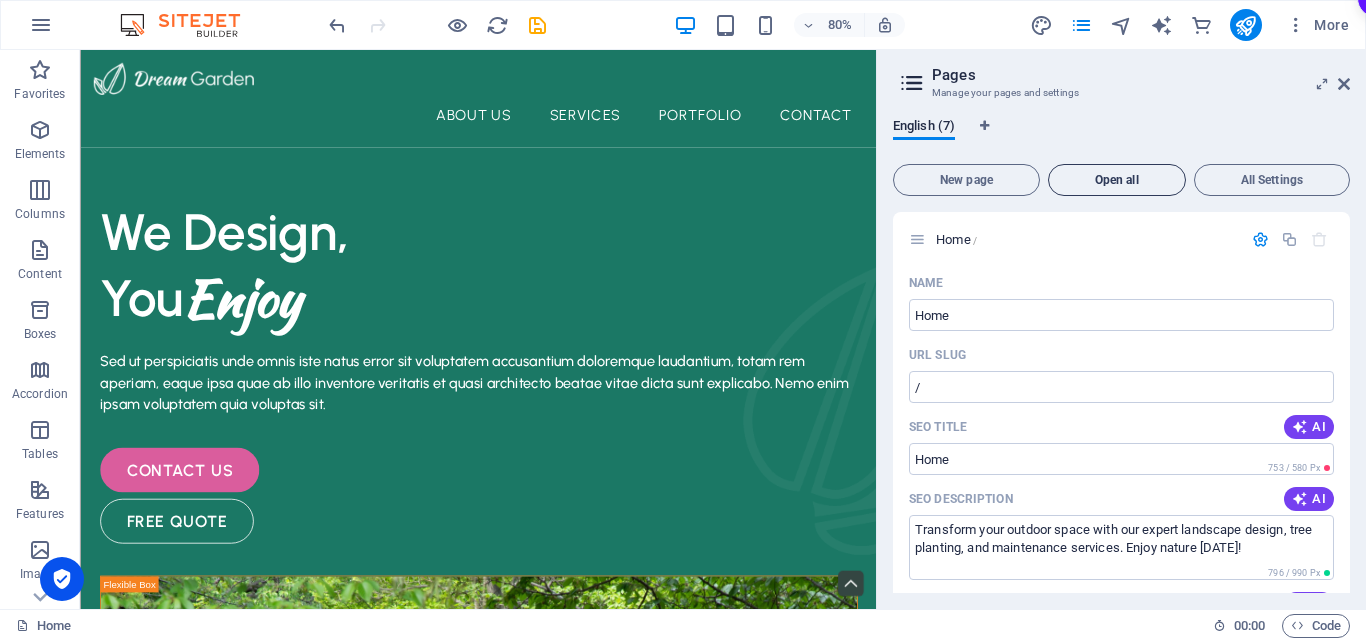 click on "Open all" at bounding box center (1117, 180) 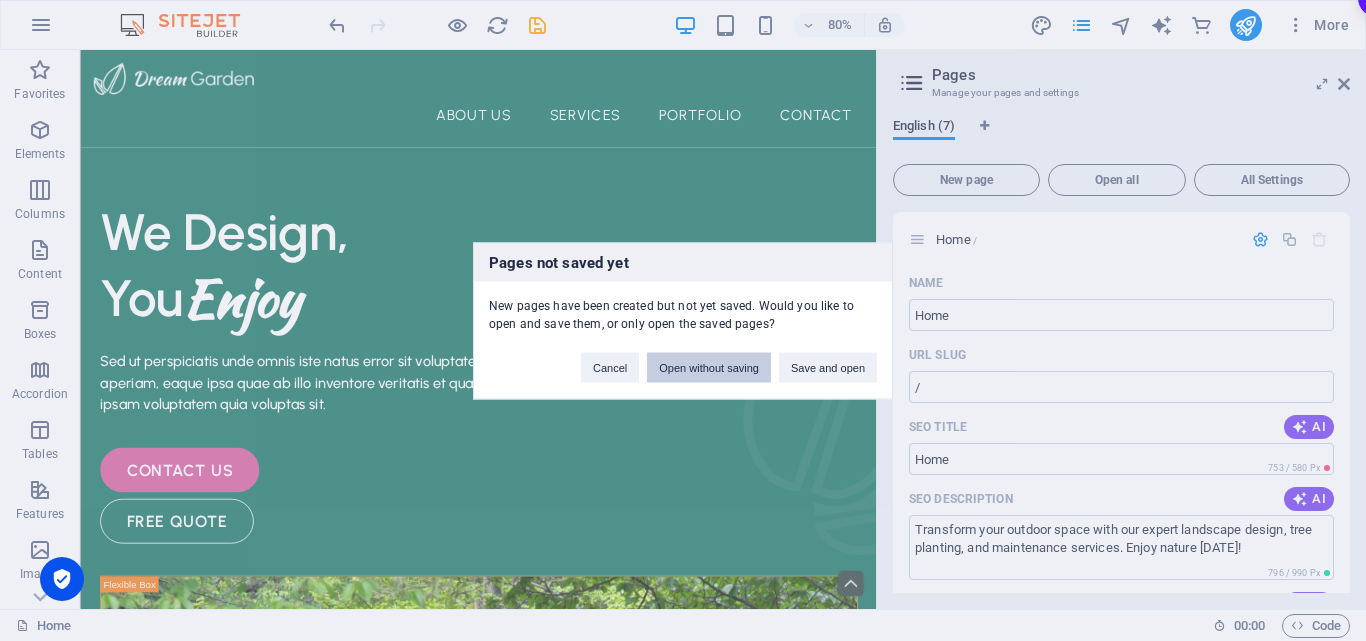 click on "Open without saving" at bounding box center [709, 367] 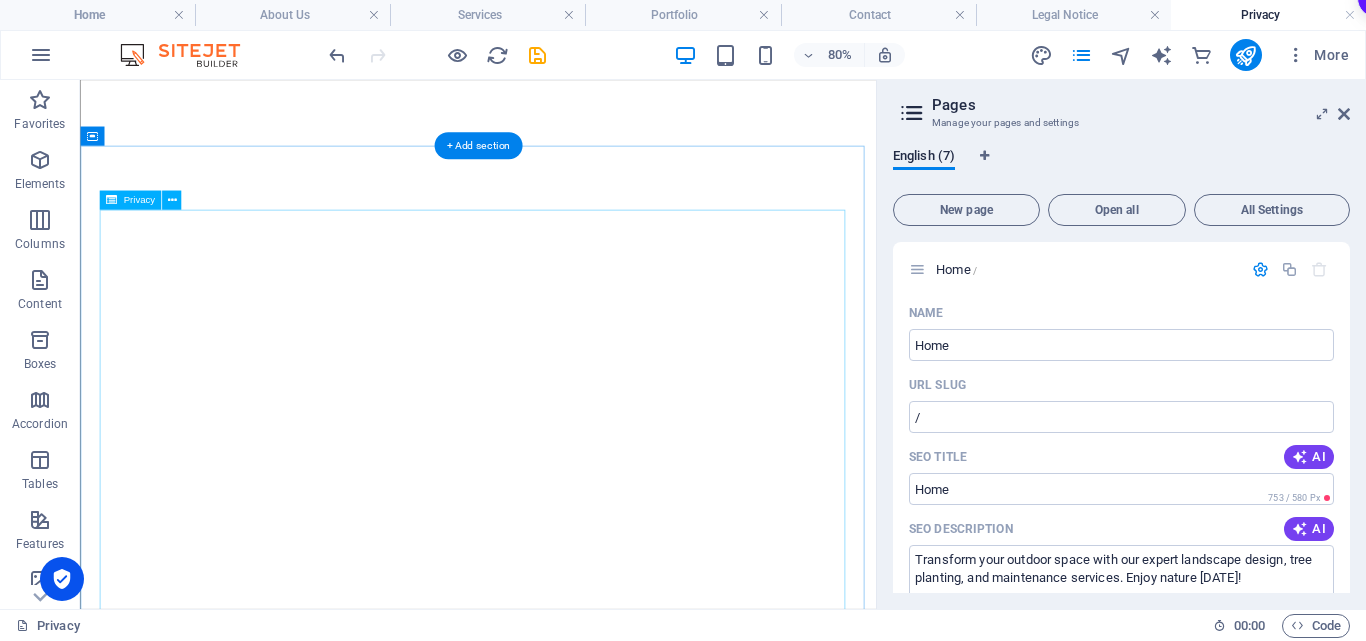 scroll, scrollTop: 0, scrollLeft: 0, axis: both 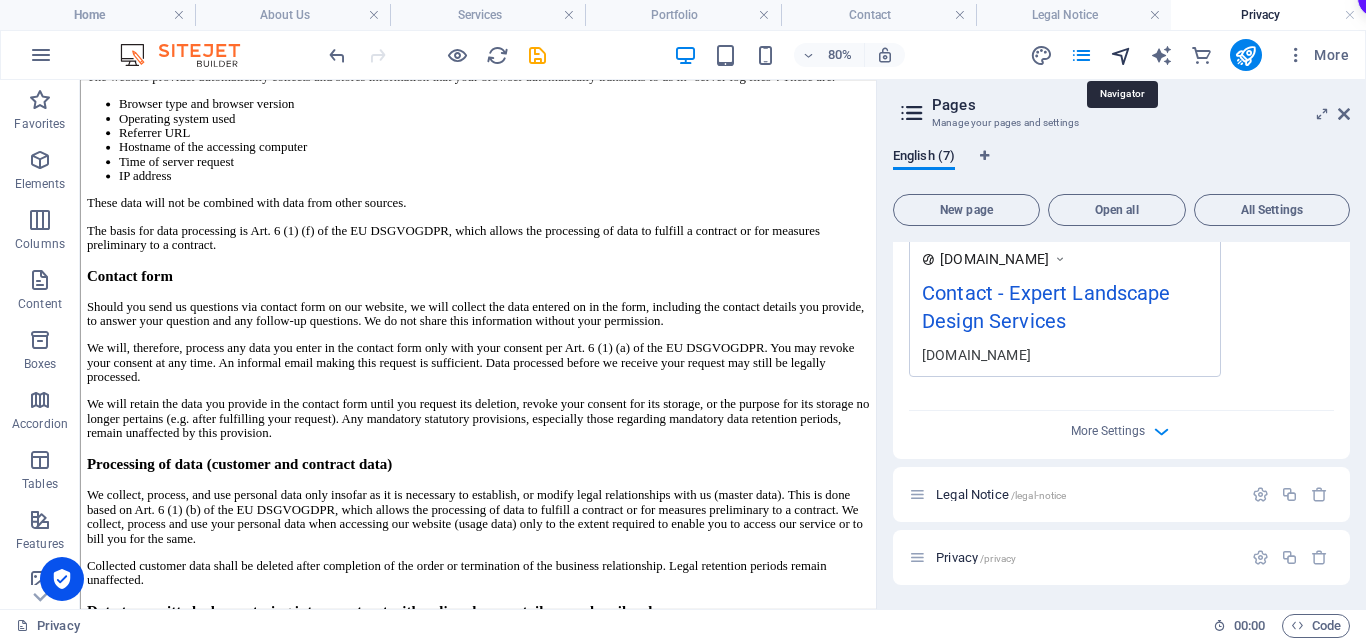 click at bounding box center [1121, 55] 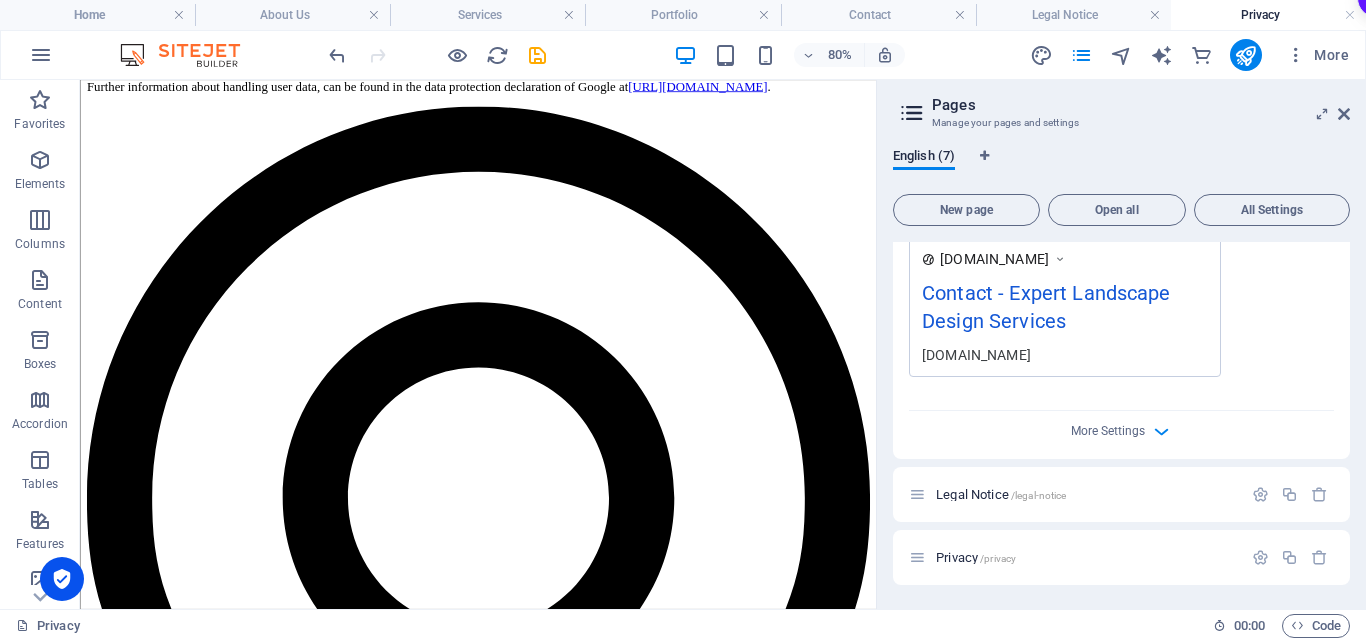 scroll, scrollTop: 5580, scrollLeft: 0, axis: vertical 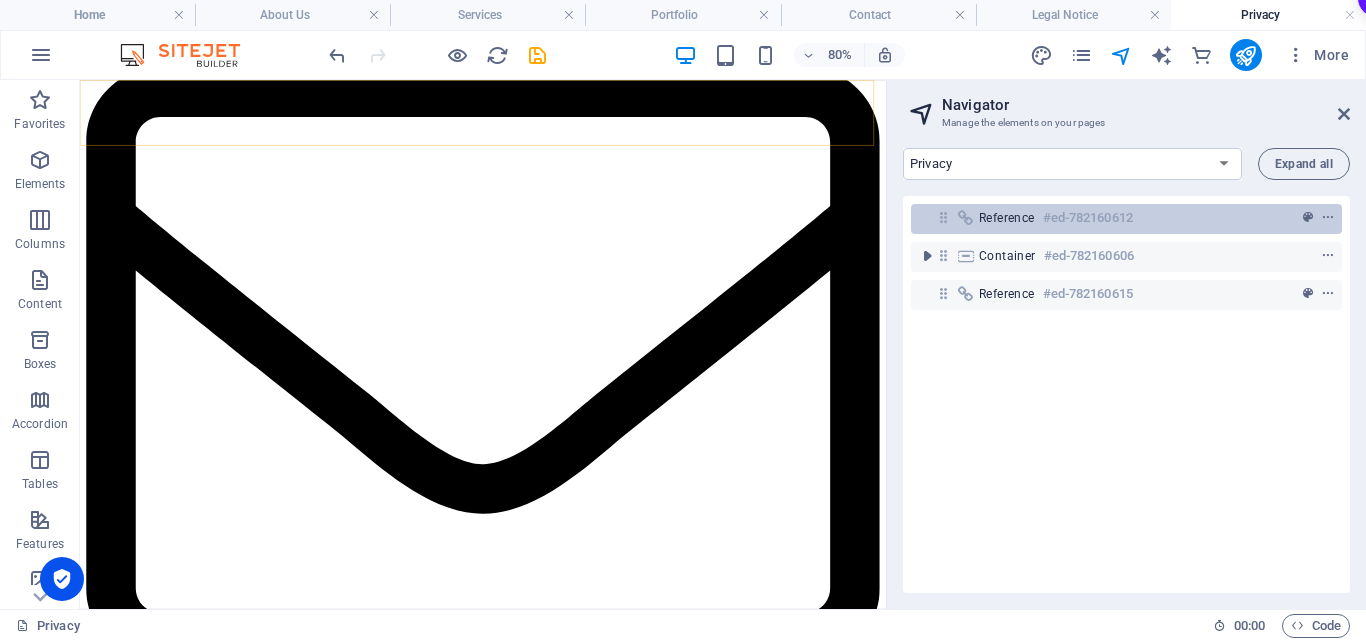 click on "Reference #ed-782160612" at bounding box center [1110, 218] 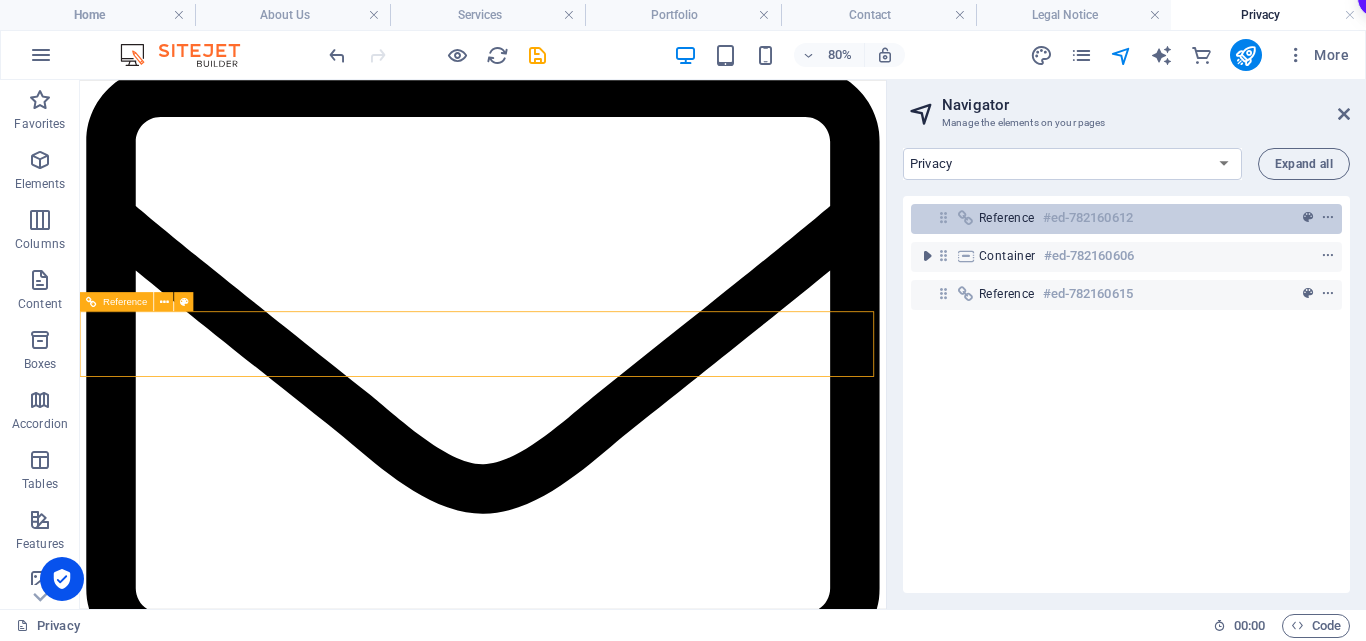 scroll, scrollTop: 7809, scrollLeft: 0, axis: vertical 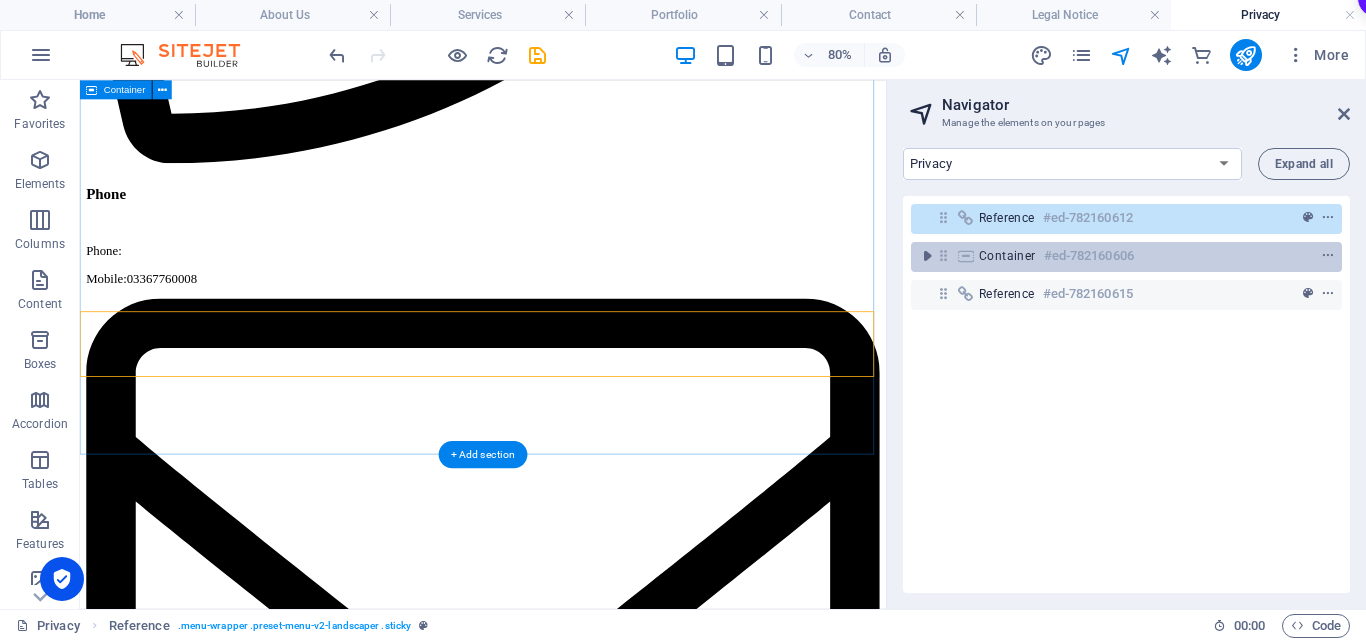 click on "Container #ed-782160606" at bounding box center (1110, 256) 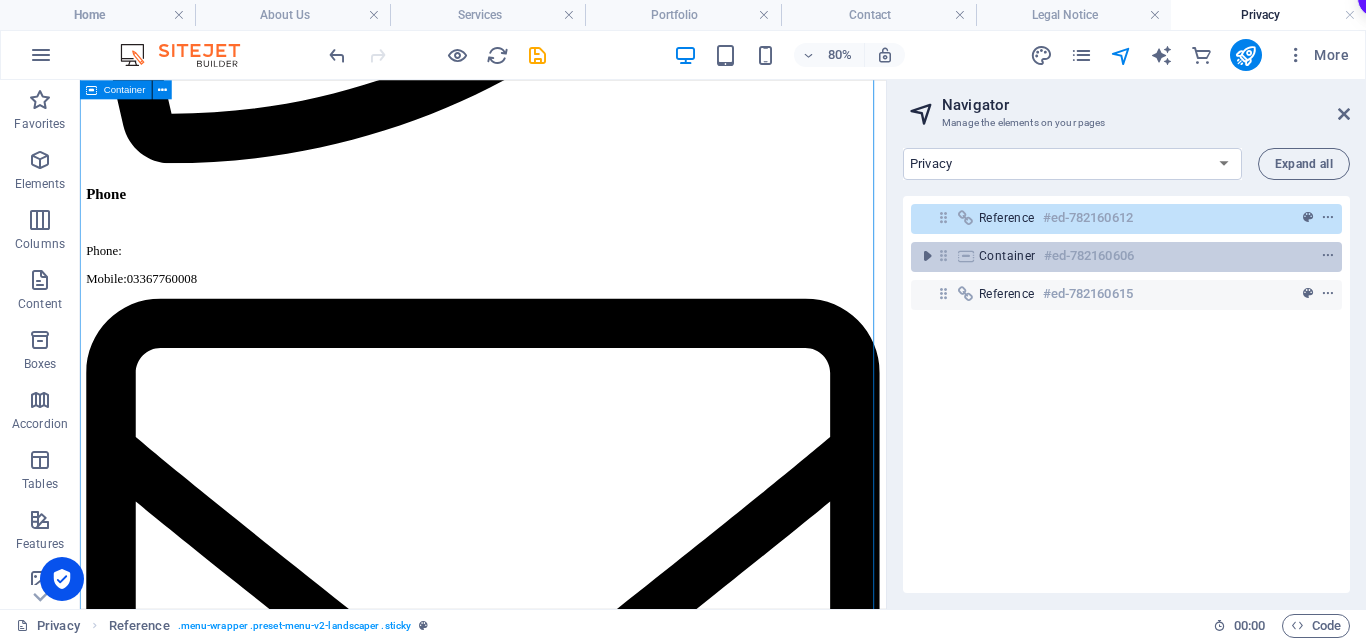 scroll, scrollTop: 3849, scrollLeft: 0, axis: vertical 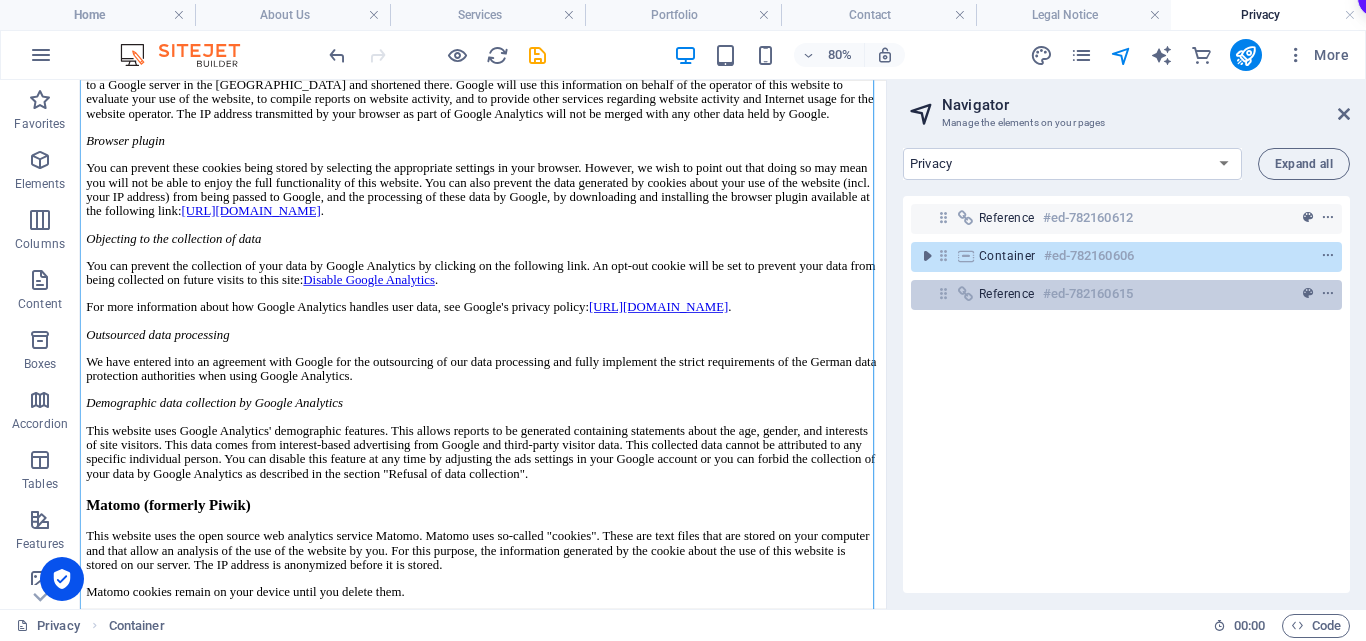 click on "Reference #ed-782160615" at bounding box center [1110, 294] 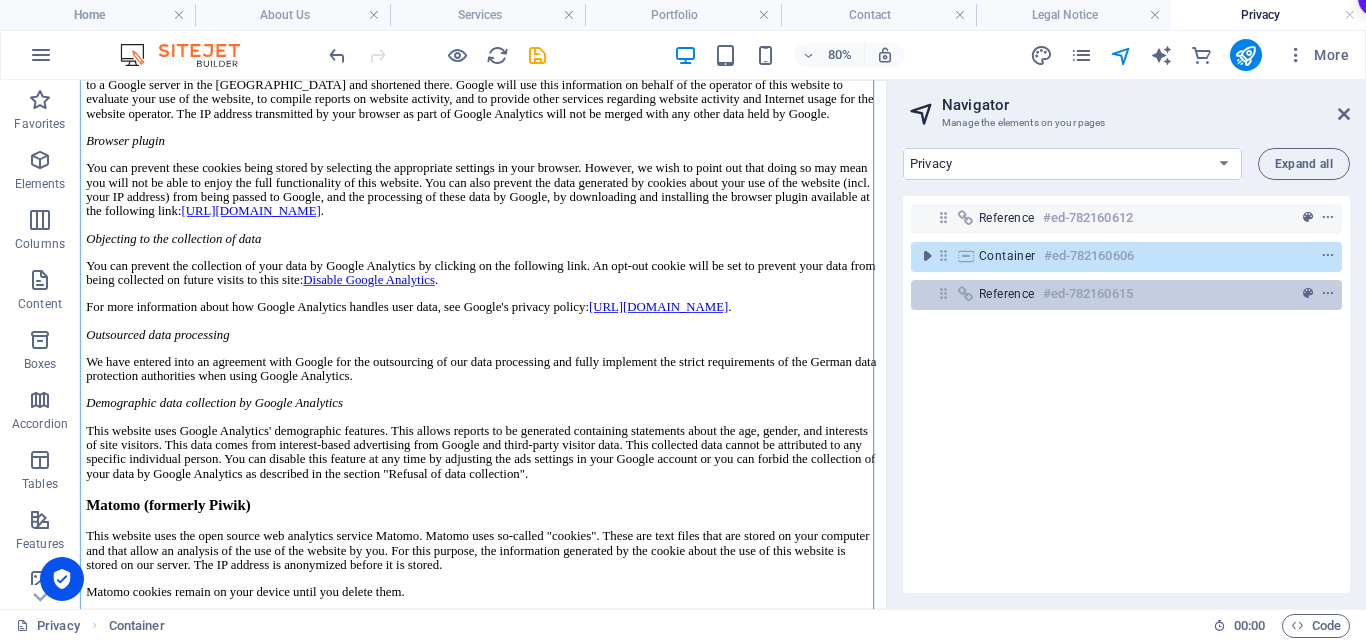 scroll, scrollTop: 8334, scrollLeft: 0, axis: vertical 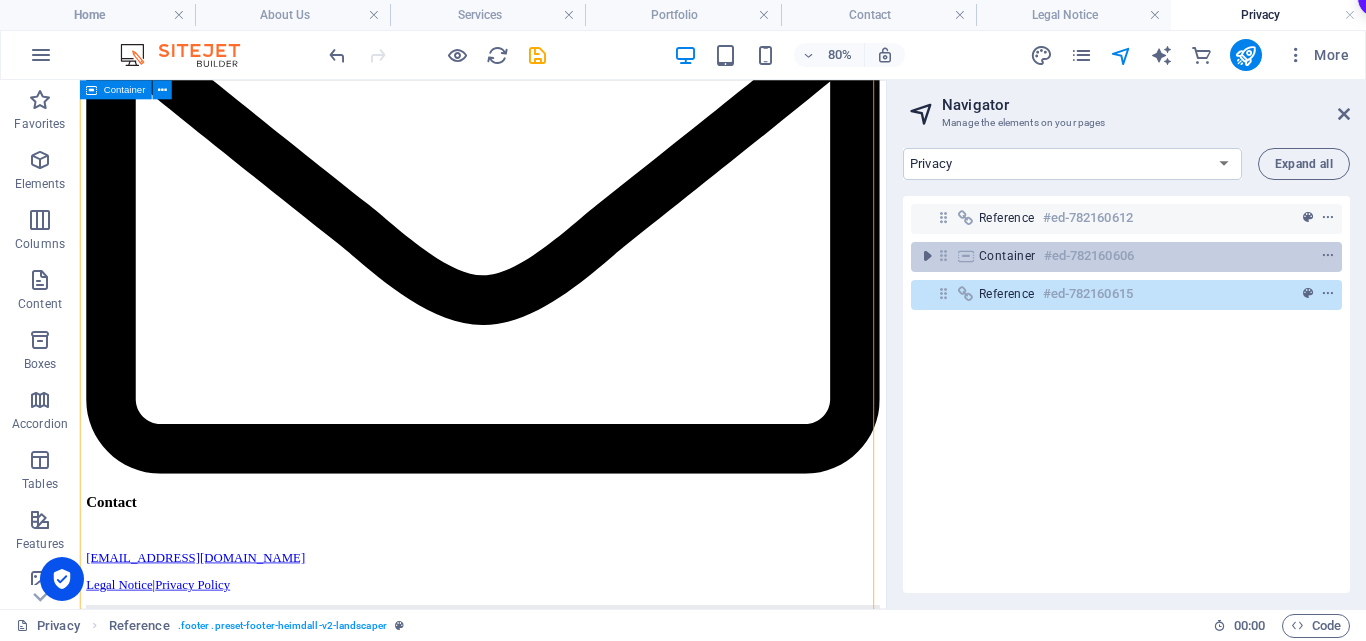 click on "Container #ed-782160606" at bounding box center (1126, 257) 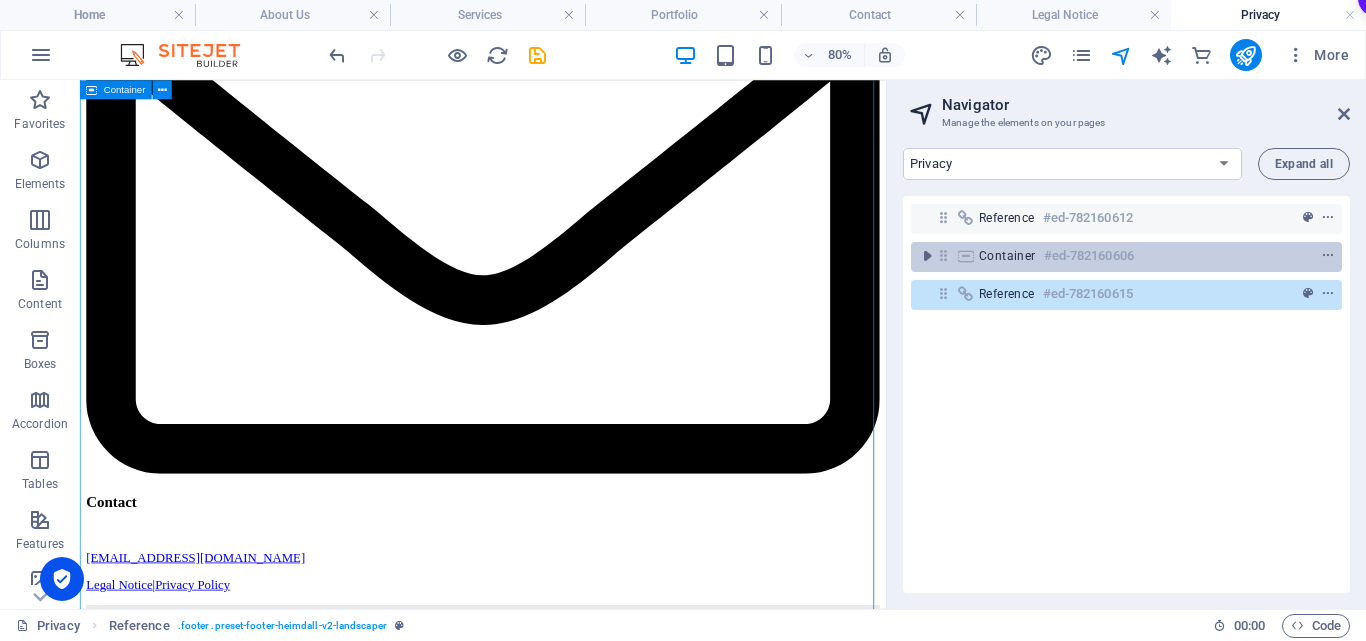 scroll, scrollTop: 3849, scrollLeft: 0, axis: vertical 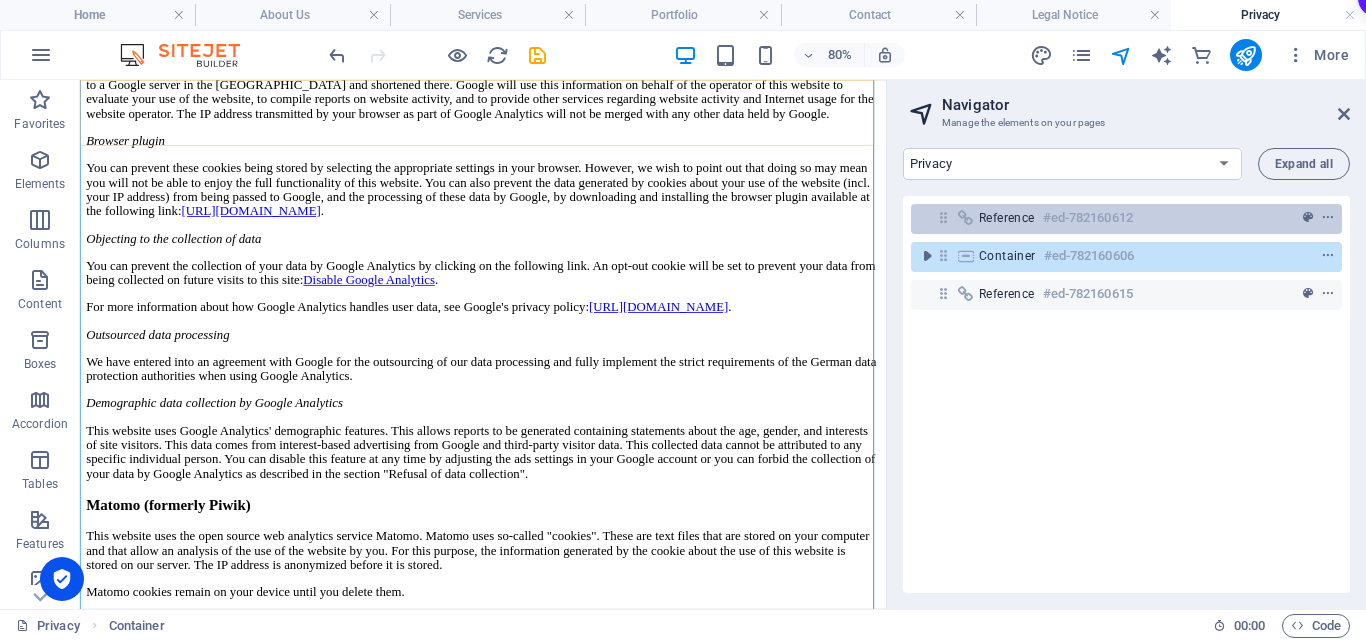 click on "Reference #ed-782160612" at bounding box center [1110, 218] 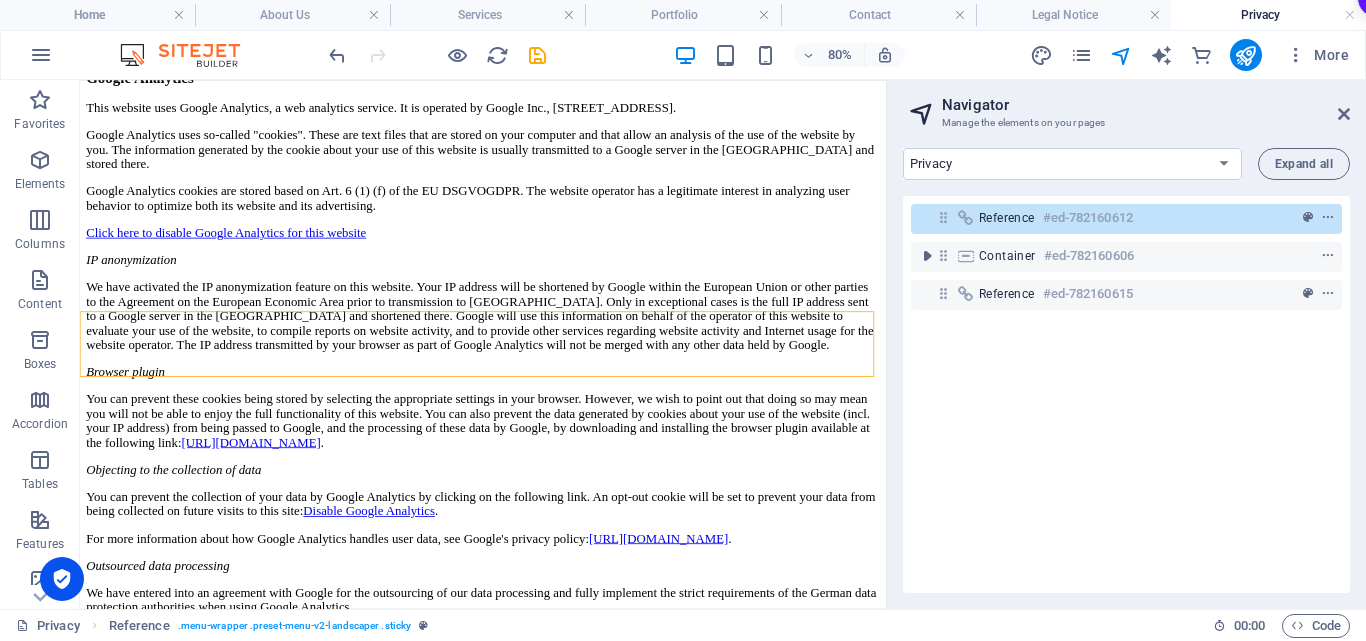 scroll, scrollTop: 0, scrollLeft: 0, axis: both 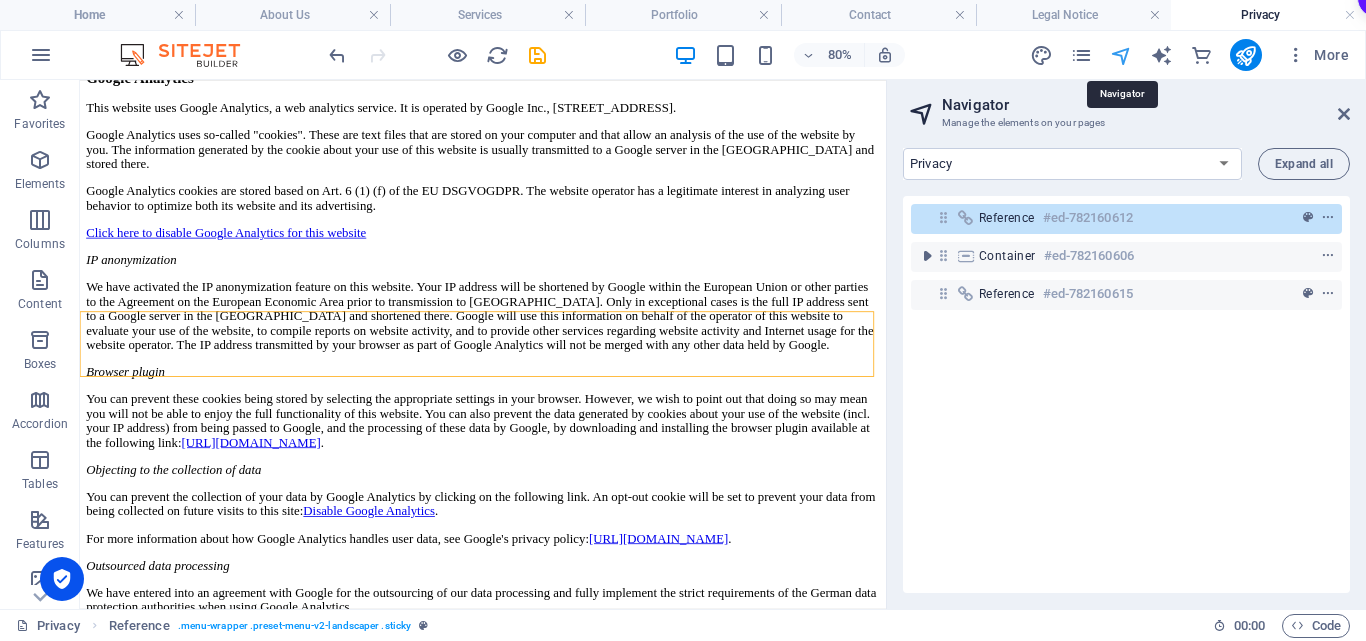 click at bounding box center (1121, 55) 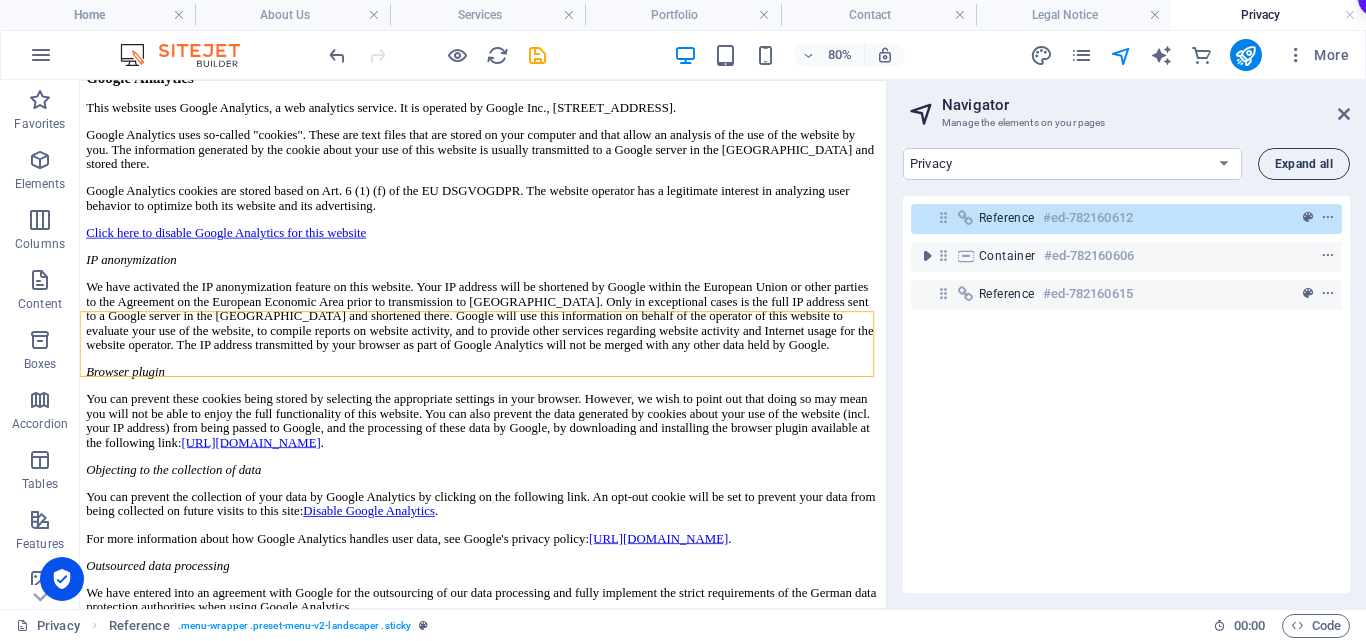 click on "Expand all" at bounding box center [1304, 164] 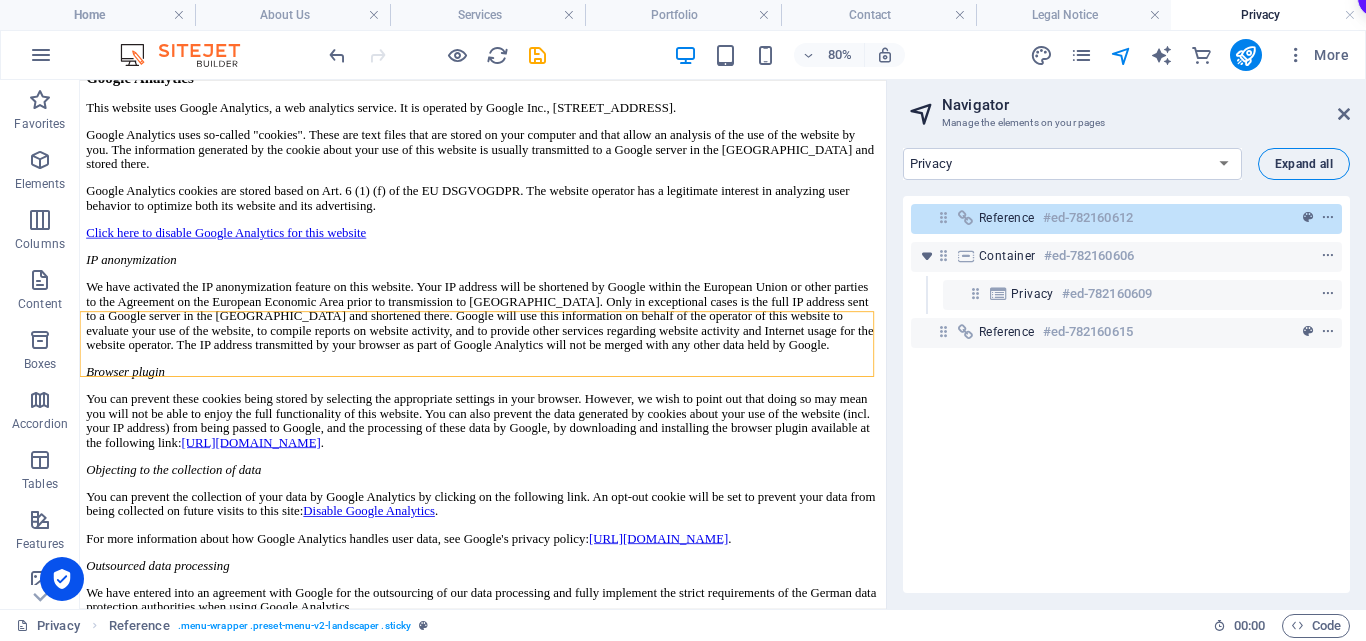 click on "Expand all" at bounding box center [1304, 164] 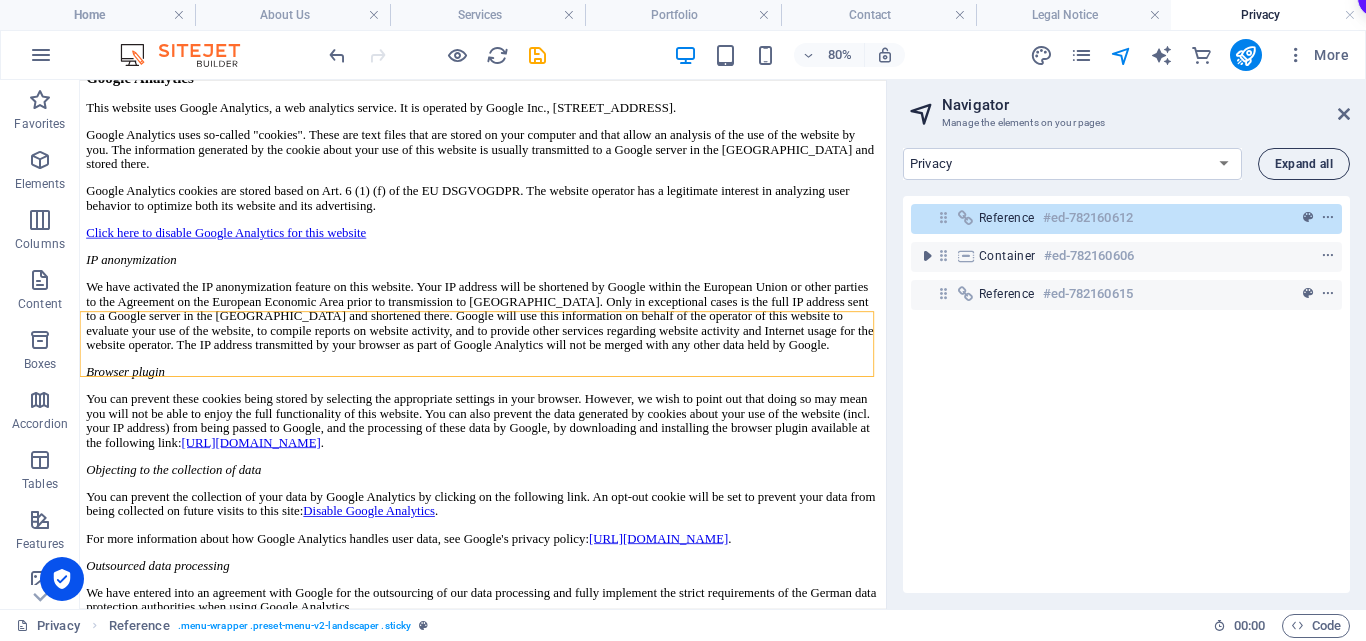 click on "Expand all" at bounding box center (1304, 164) 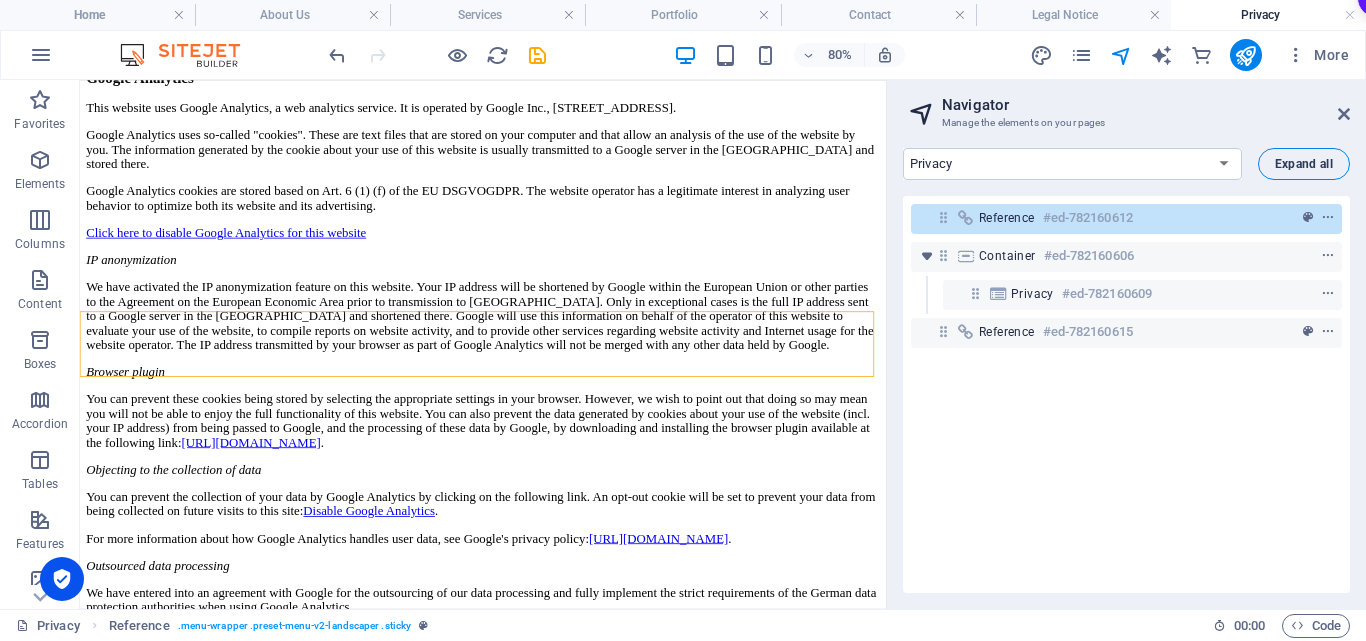 click on "Expand all" at bounding box center [1304, 164] 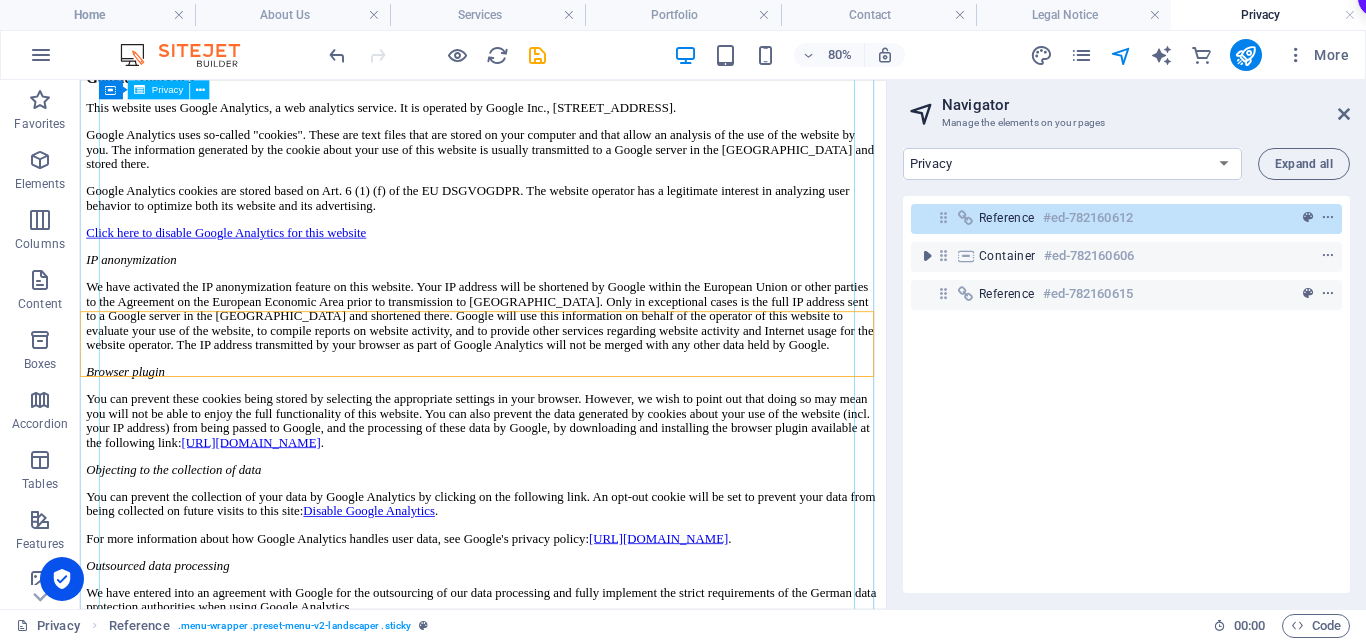 click on "Privacy Policy
An overview of data protection
General
The following gives a simple overview of what kind of personal information we collect, why we collect them and how we handle your data when you are visiting or using our website. Personal information is any data with which you could be personally identified. Detailed information on the subject of data protection can be found in our privacy policy found below.
Data collection on our website
Who is responsible for the data collection on this website?
The data collected on this website are processed by the website operator. The operator's contact details can be found in the website's required legal notice.
How do we collect your data?
Some data are collected when you provide them to us. This could, for example, be data you enter in a contact form.
What do we use your data for?
Part of the data is collected to ensure the proper functioning of the website. Other data can be used to analyze how visitors use the site." at bounding box center [584, -666] 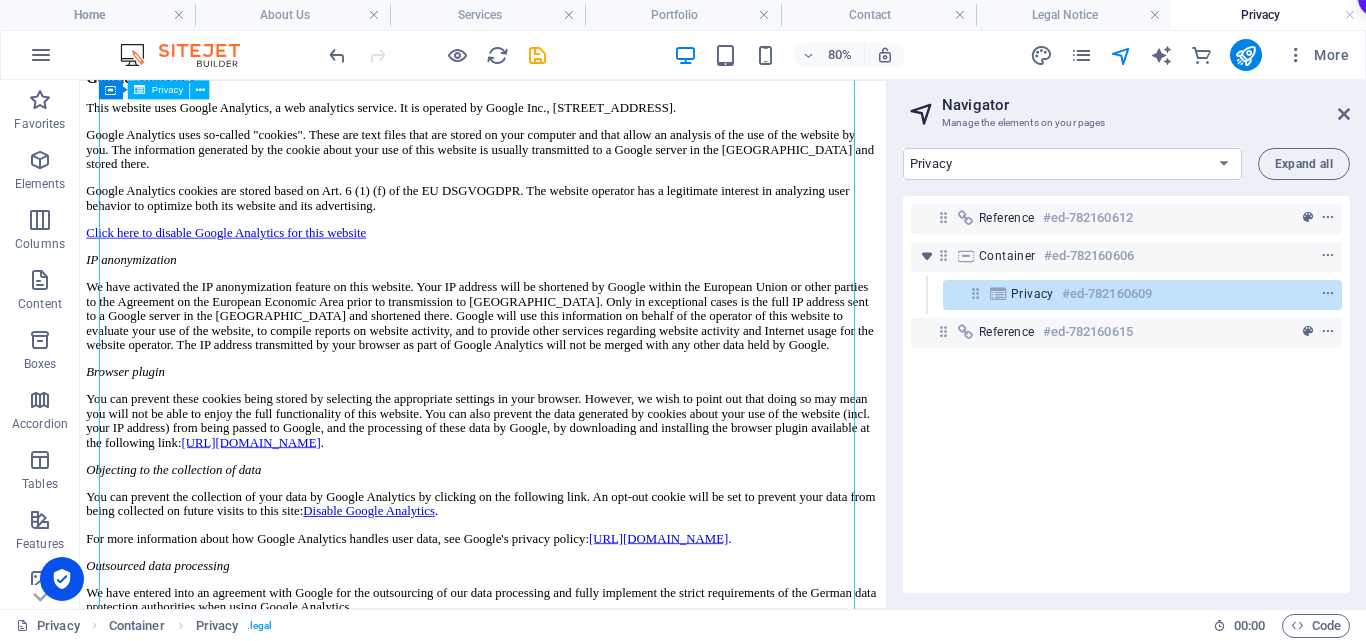 click on "Privacy Policy
An overview of data protection
General
The following gives a simple overview of what kind of personal information we collect, why we collect them and how we handle your data when you are visiting or using our website. Personal information is any data with which you could be personally identified. Detailed information on the subject of data protection can be found in our privacy policy found below.
Data collection on our website
Who is responsible for the data collection on this website?
The data collected on this website are processed by the website operator. The operator's contact details can be found in the website's required legal notice.
How do we collect your data?
Some data are collected when you provide them to us. This could, for example, be data you enter in a contact form.
What do we use your data for?
Part of the data is collected to ensure the proper functioning of the website. Other data can be used to analyze how visitors use the site." at bounding box center (584, -666) 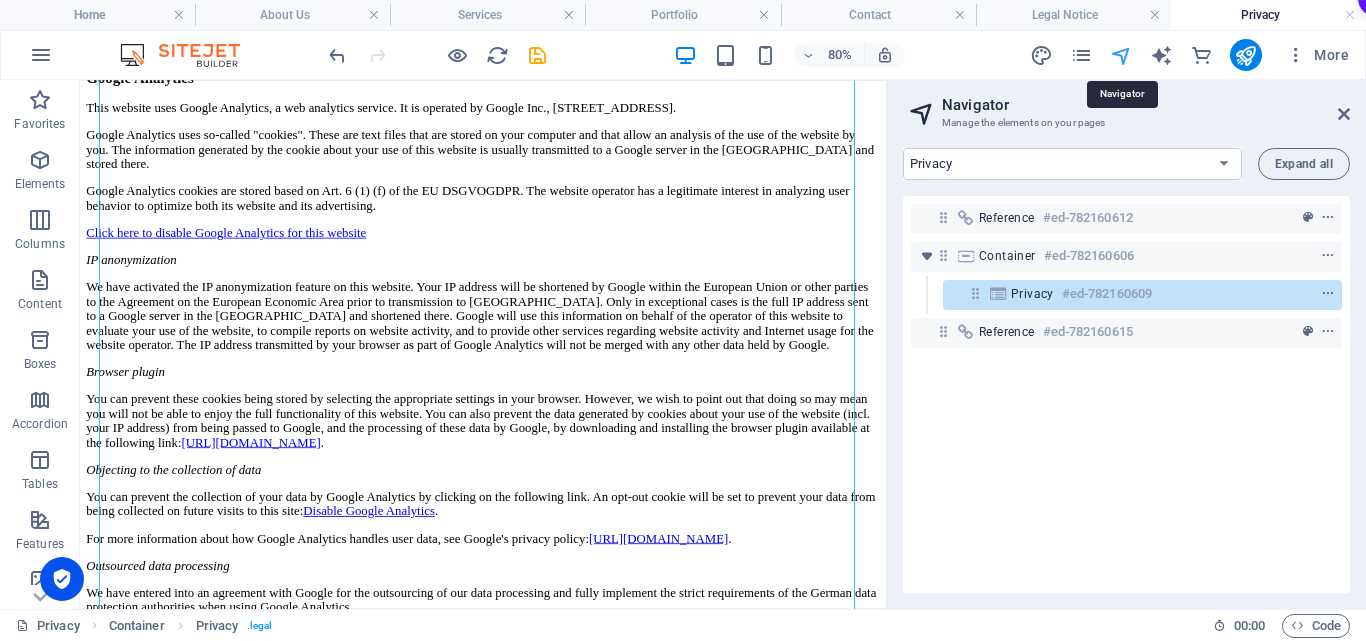 click at bounding box center [1121, 55] 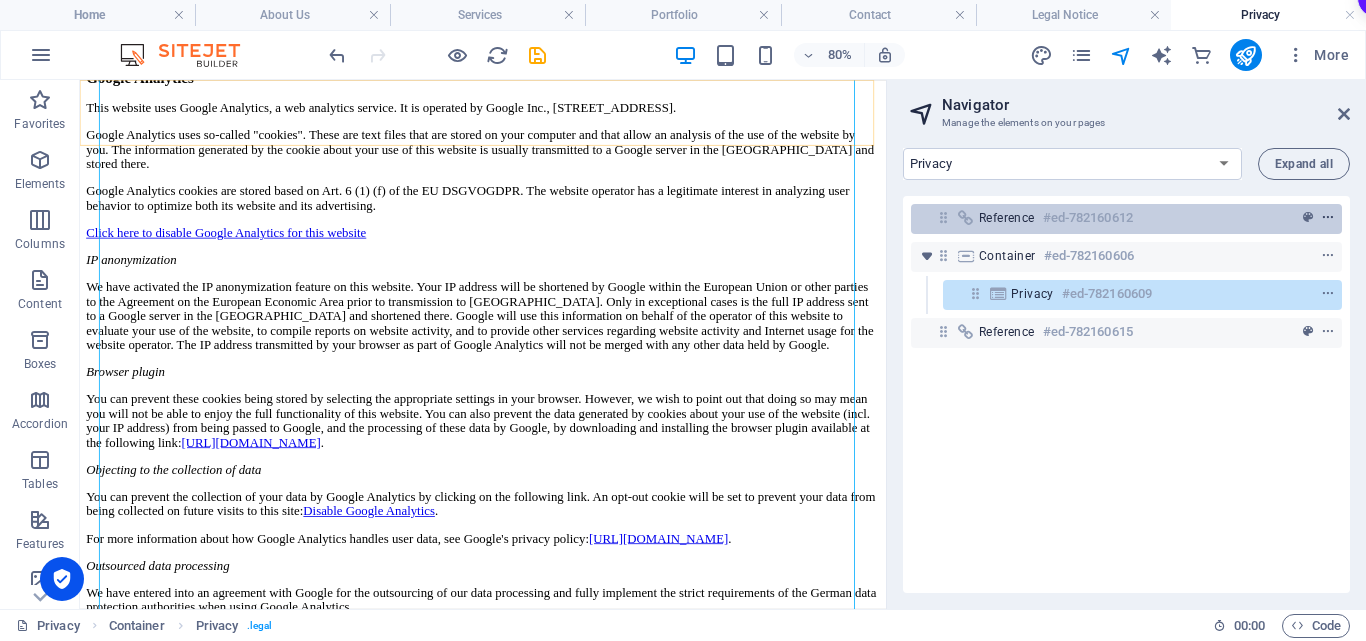 click at bounding box center [1328, 218] 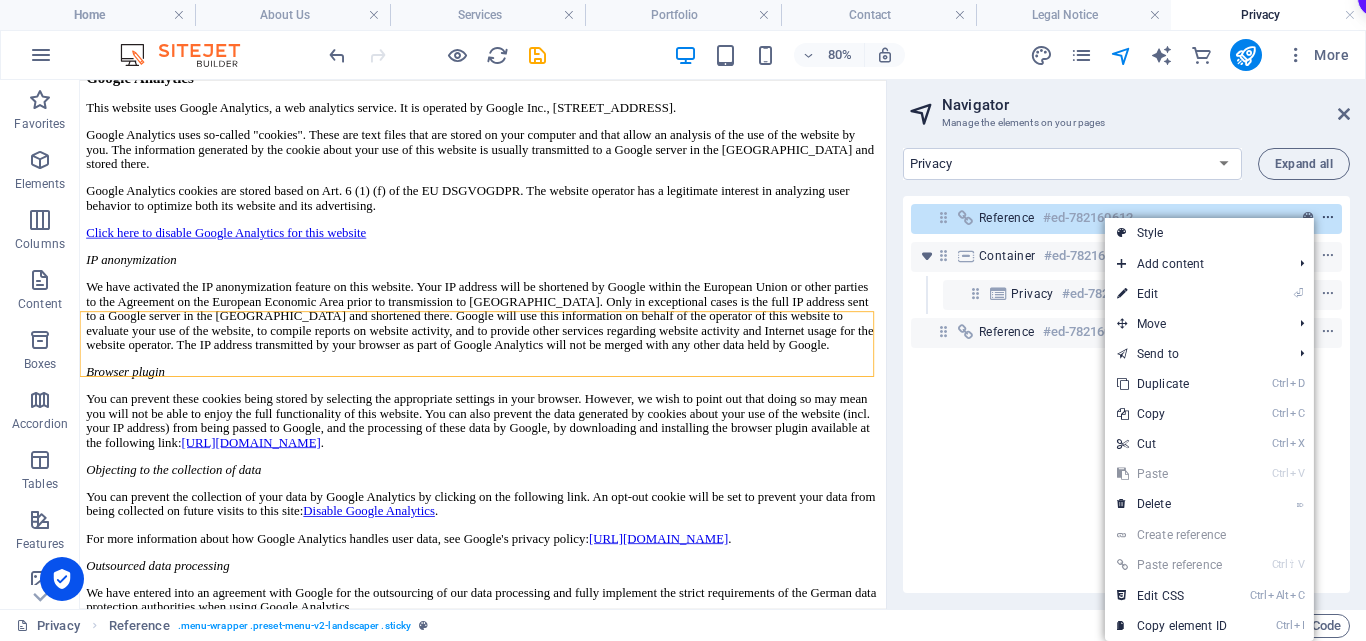 scroll, scrollTop: 3271, scrollLeft: 0, axis: vertical 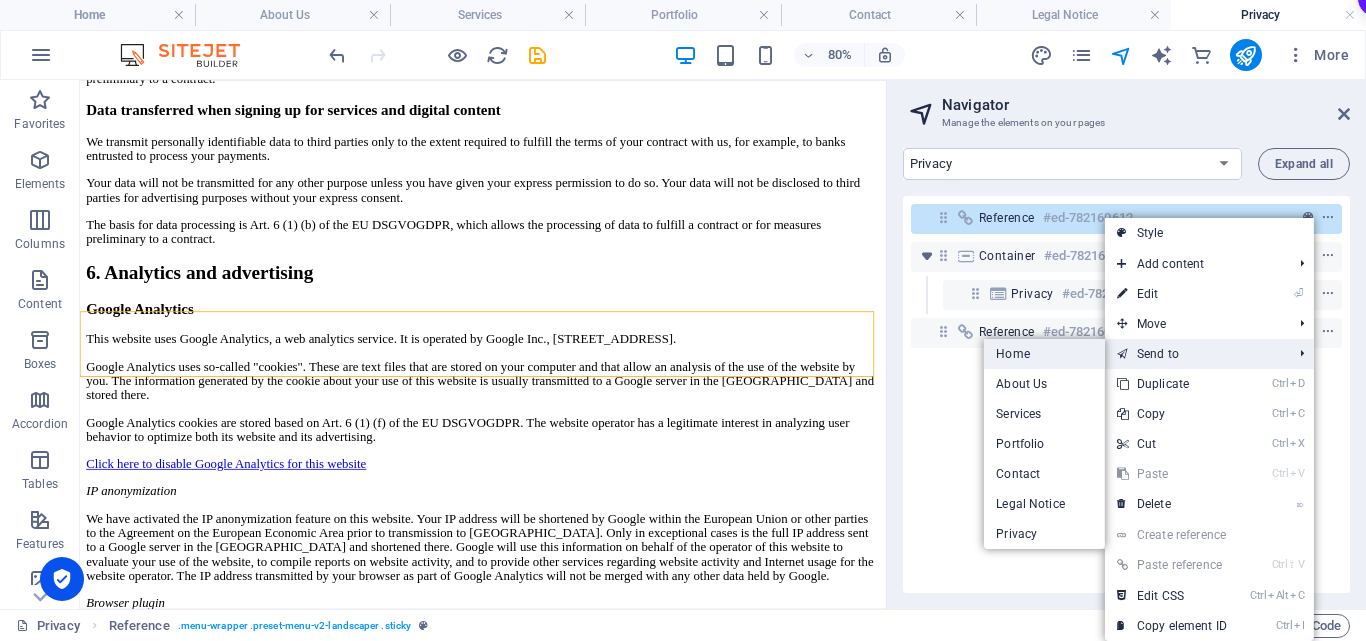 click on "Home" at bounding box center [1044, 354] 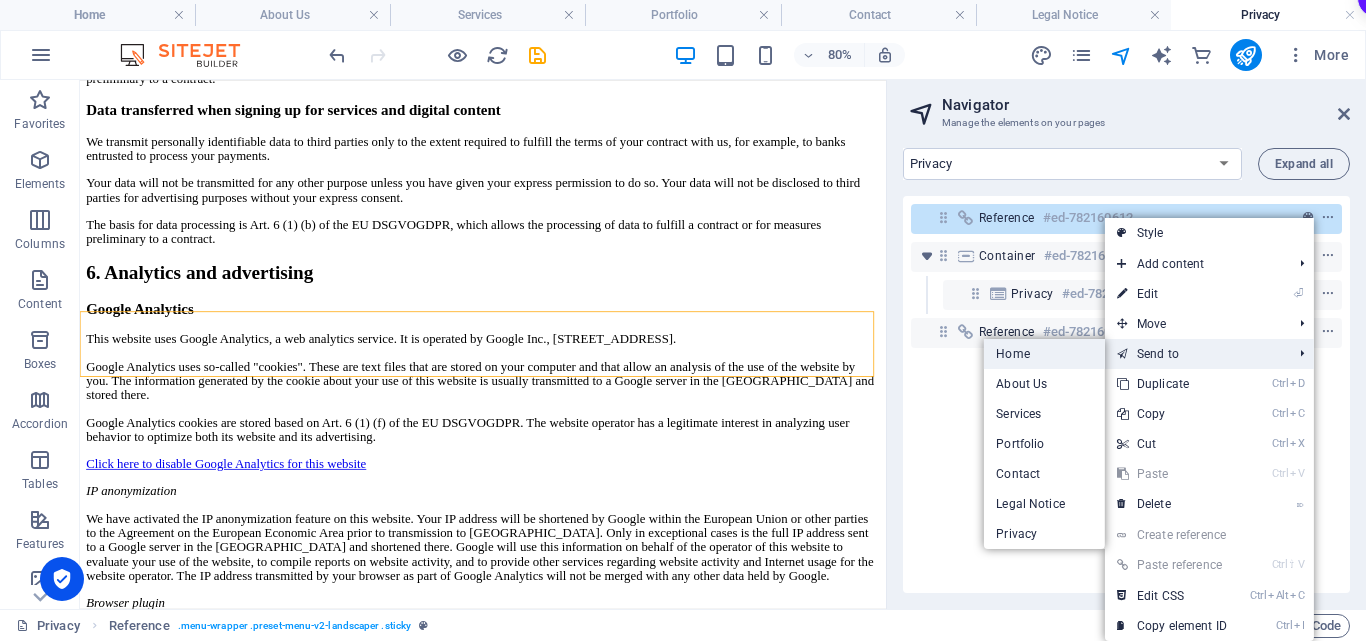 select on "15157845-en" 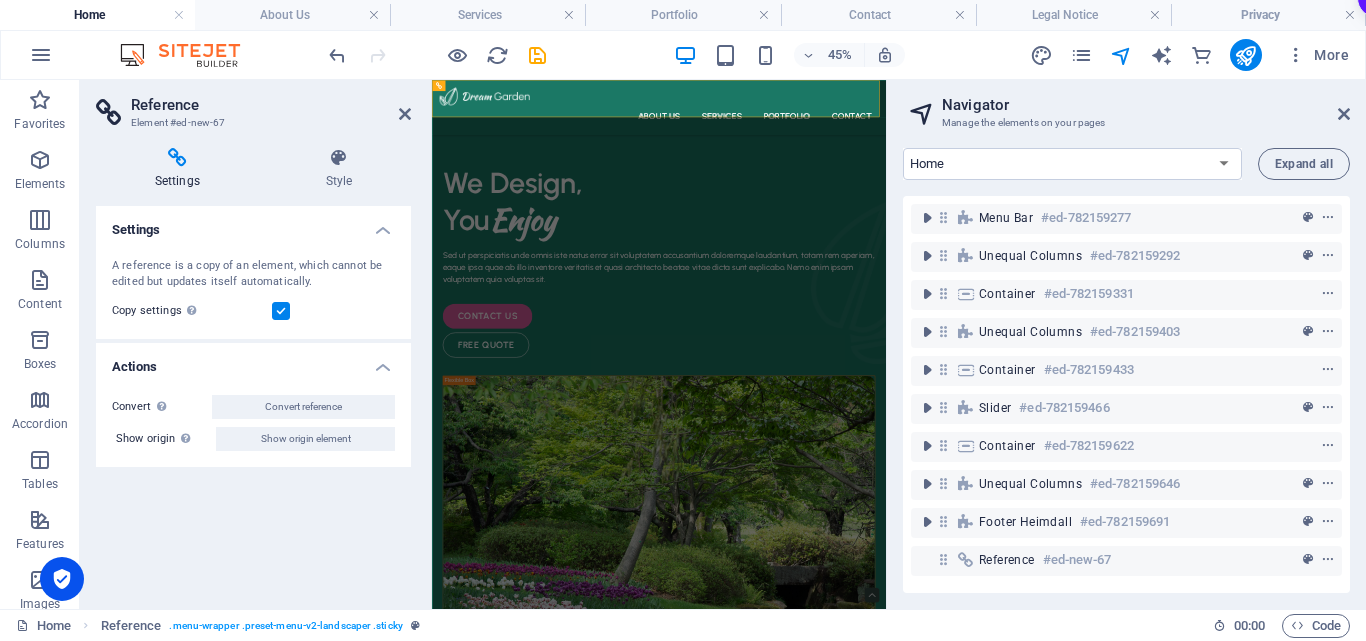 scroll, scrollTop: 0, scrollLeft: 0, axis: both 